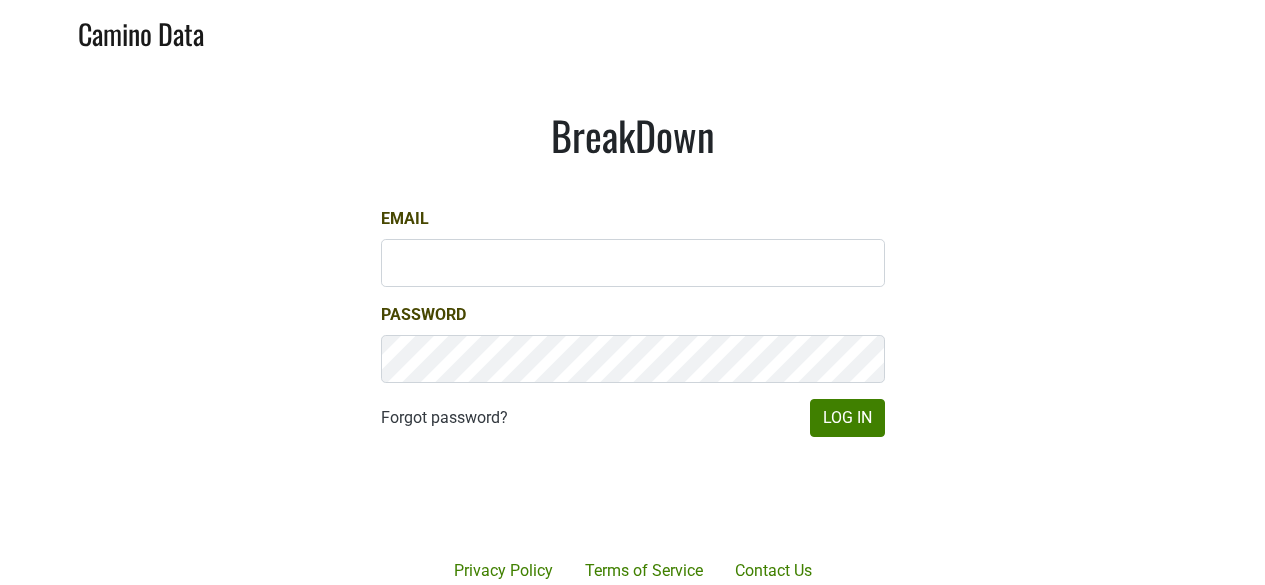 scroll, scrollTop: 0, scrollLeft: 0, axis: both 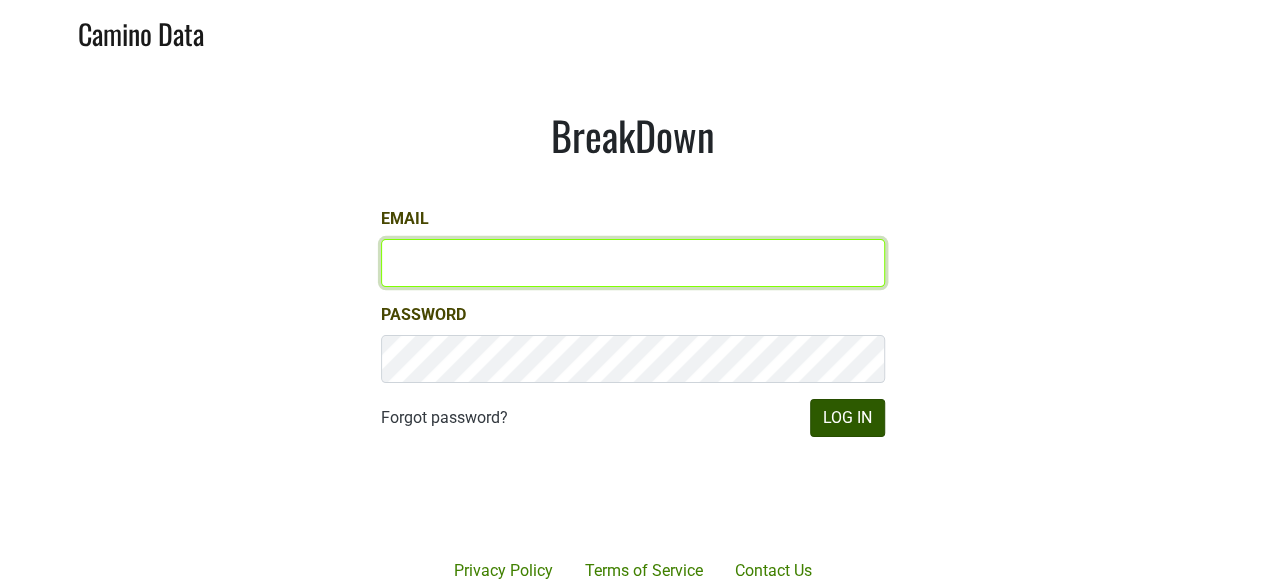 type on "james@jonata.com" 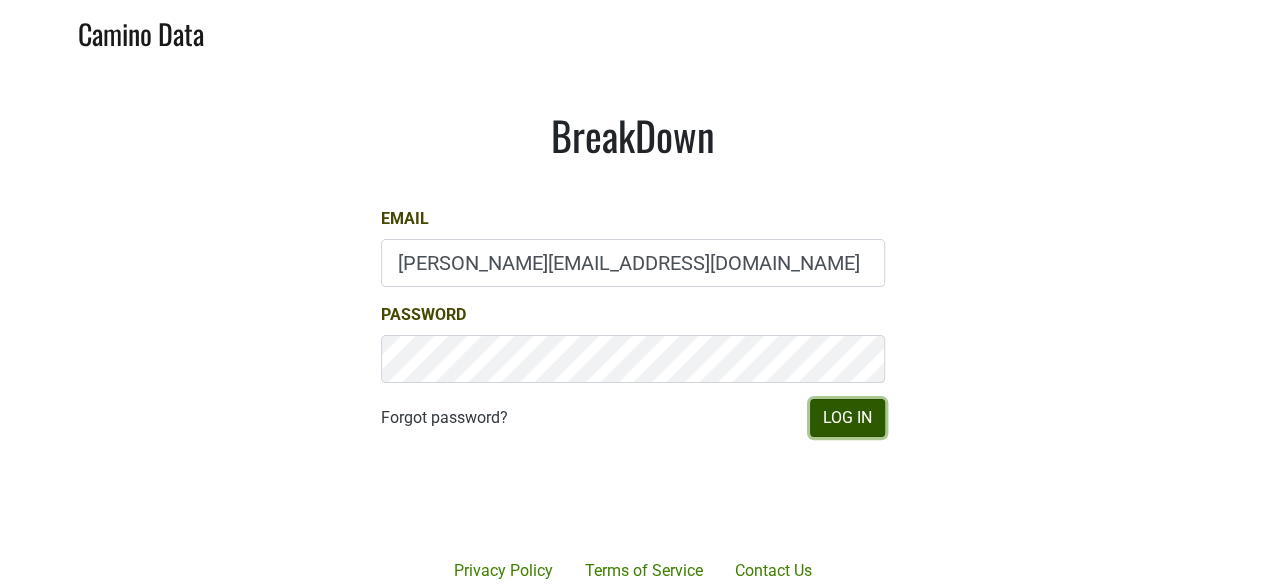 click on "Log In" at bounding box center (847, 418) 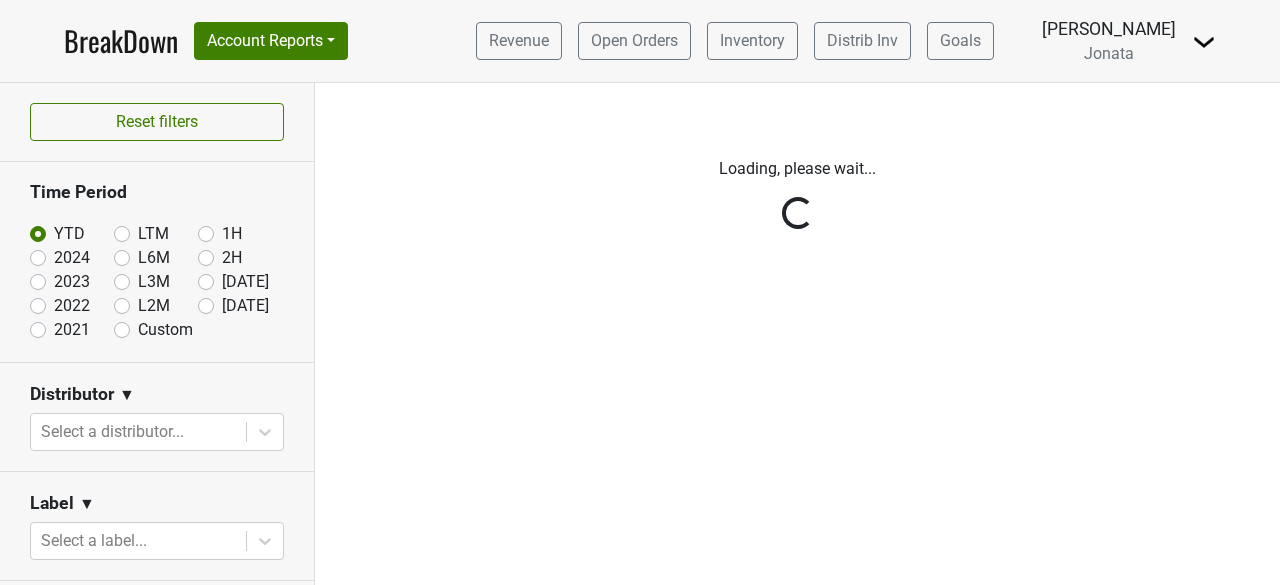 scroll, scrollTop: 0, scrollLeft: 0, axis: both 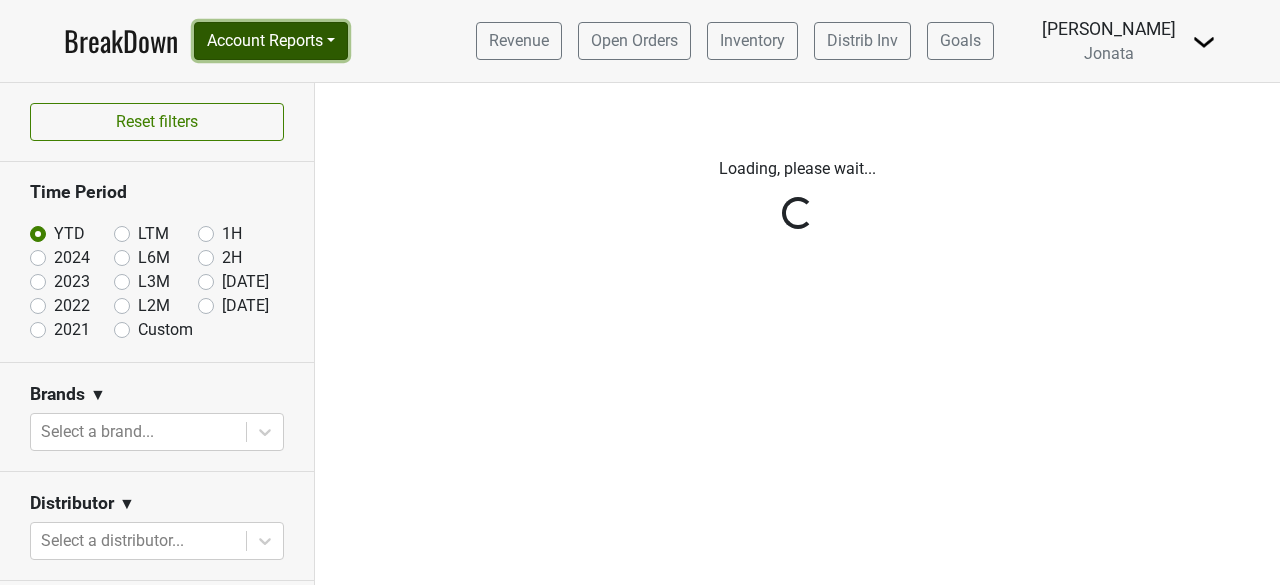 click on "Account Reports" at bounding box center [271, 41] 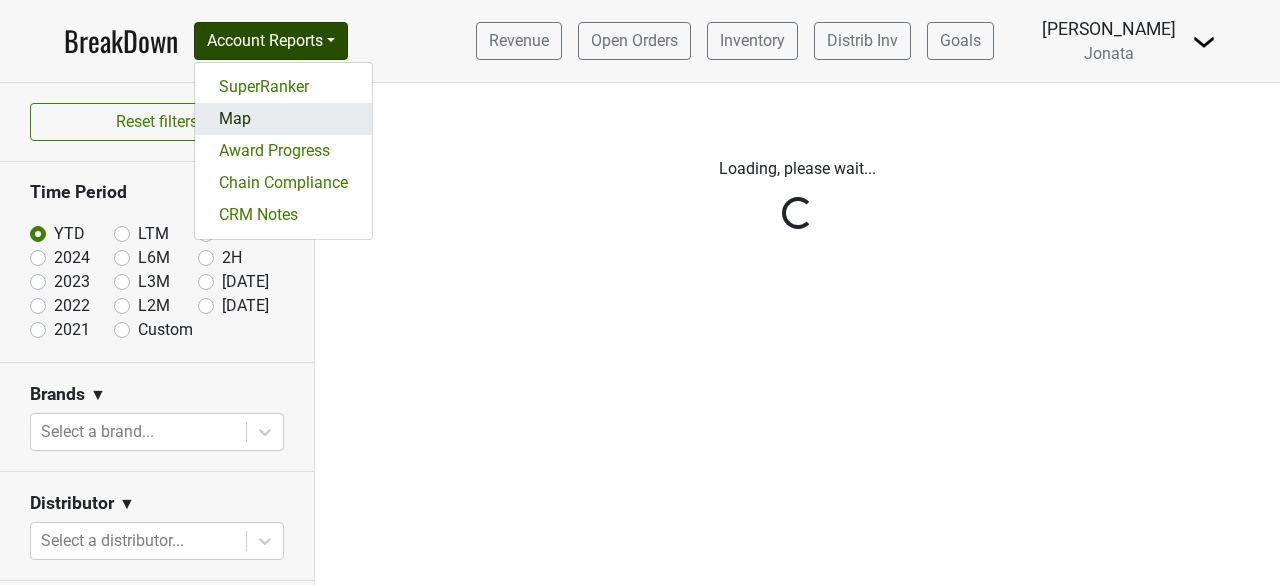 click on "Map" at bounding box center (283, 119) 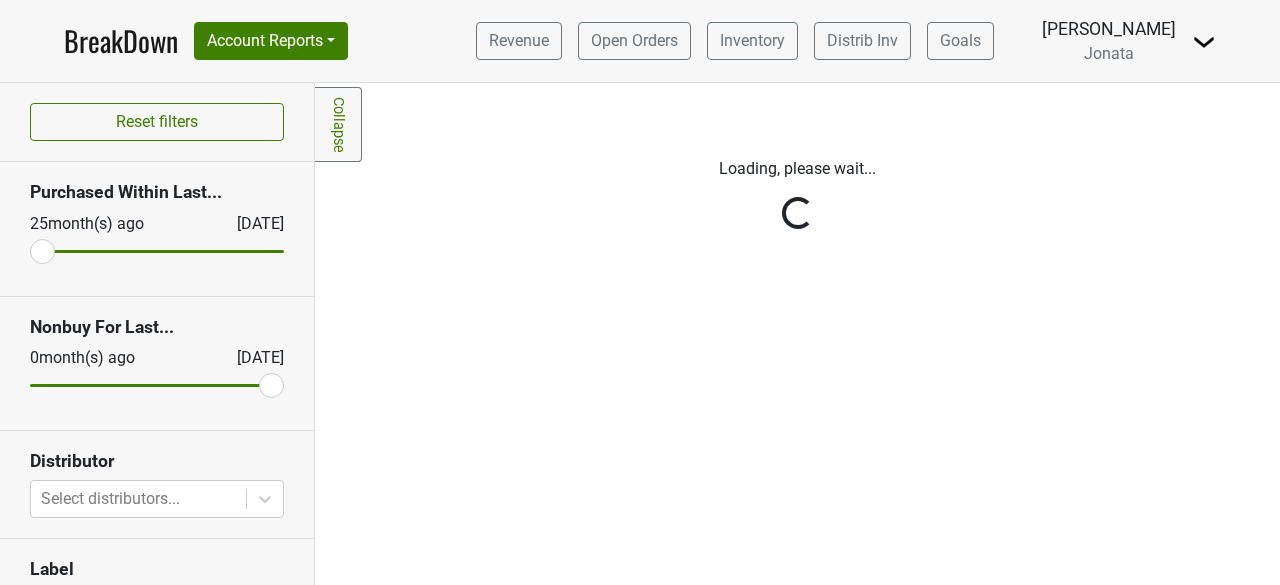 scroll, scrollTop: 0, scrollLeft: 0, axis: both 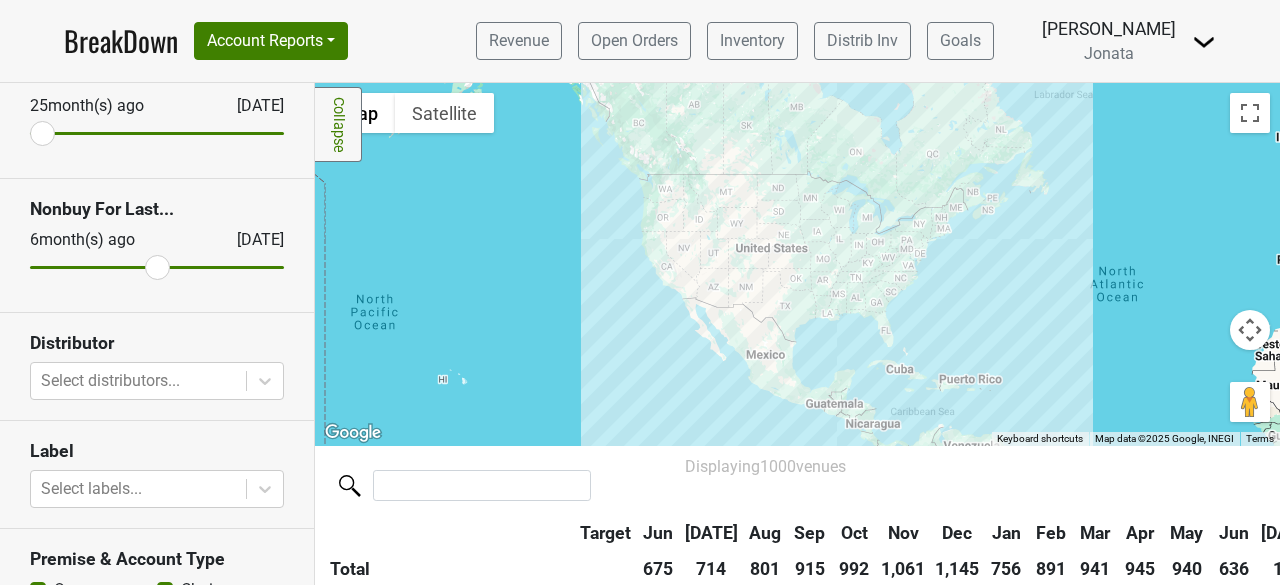 drag, startPoint x: 256, startPoint y: 267, endPoint x: 144, endPoint y: 279, distance: 112.64102 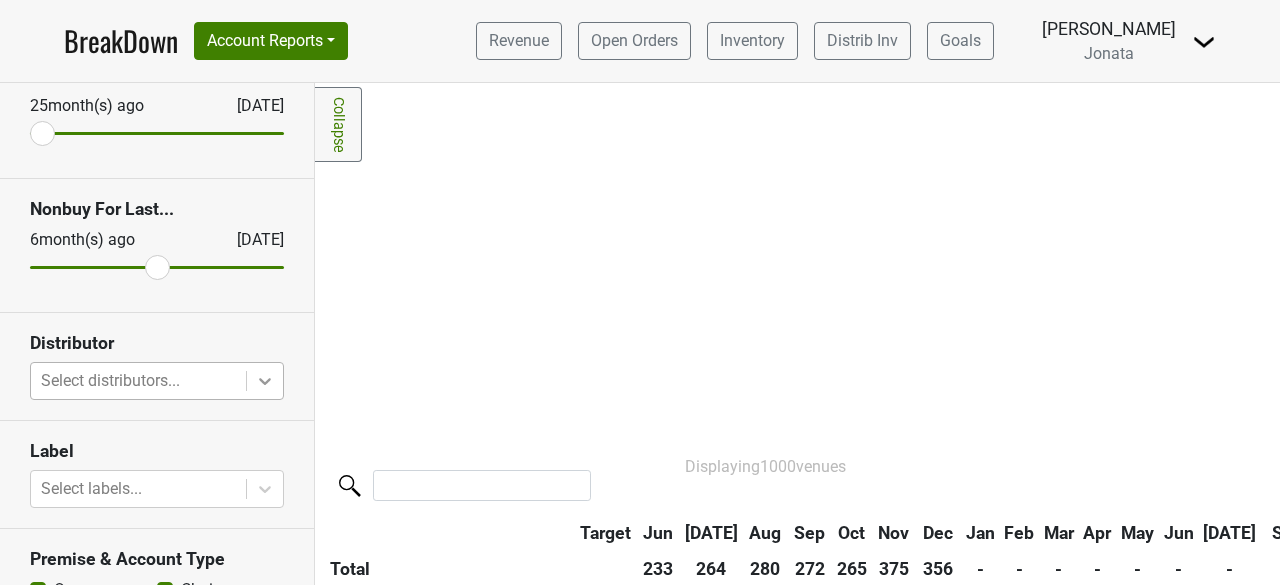 scroll, scrollTop: 154, scrollLeft: 0, axis: vertical 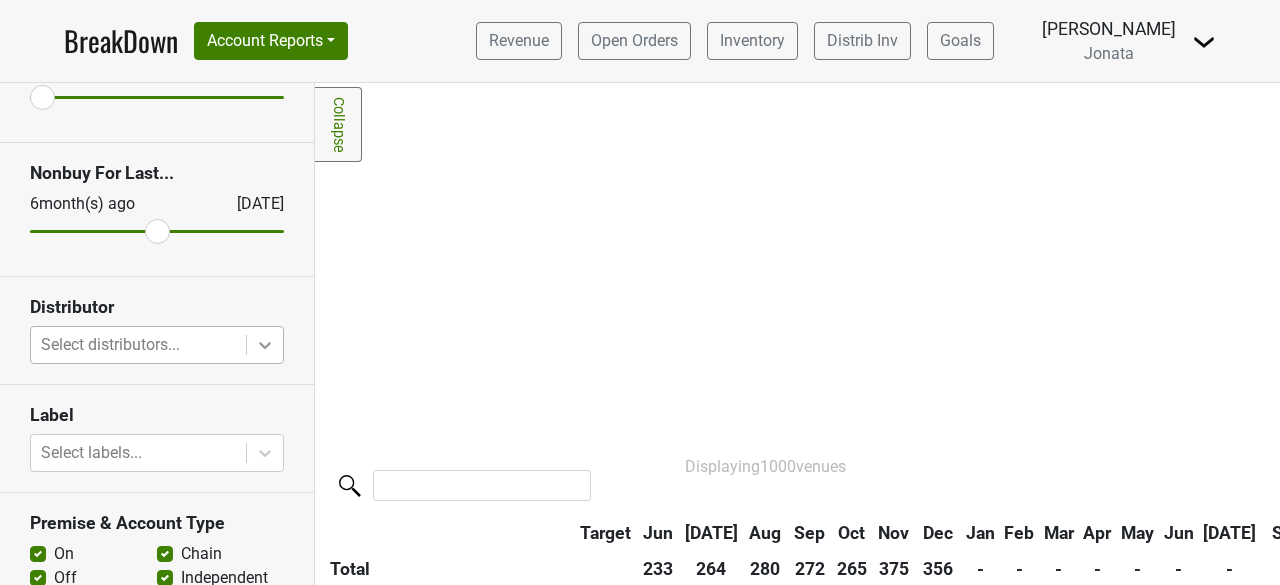 click 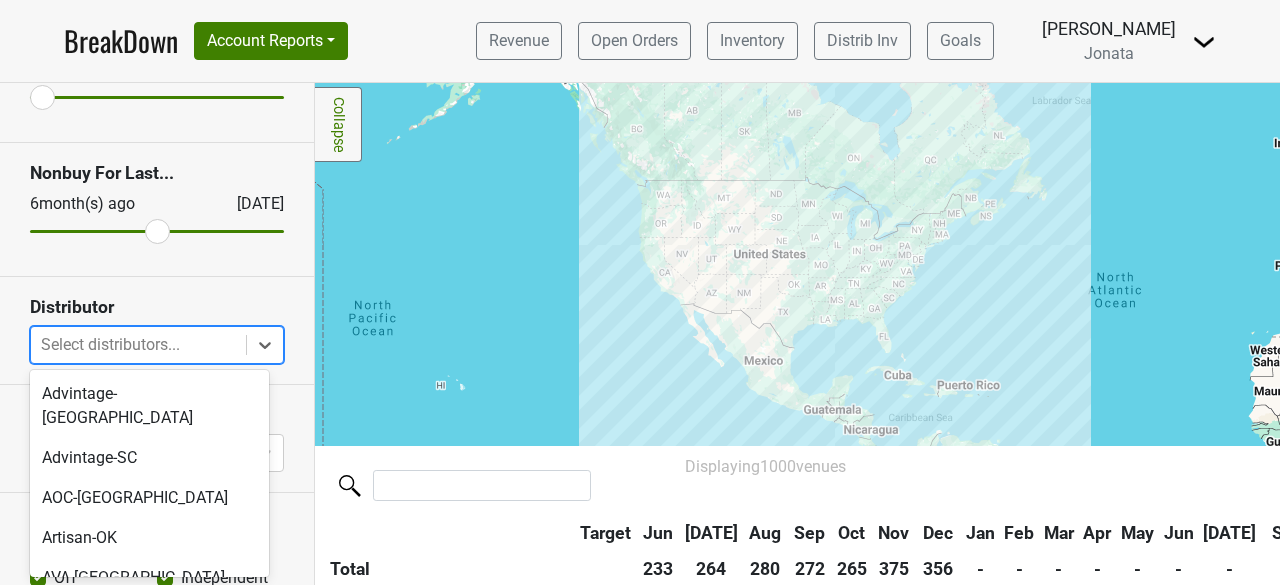 scroll, scrollTop: 161, scrollLeft: 0, axis: vertical 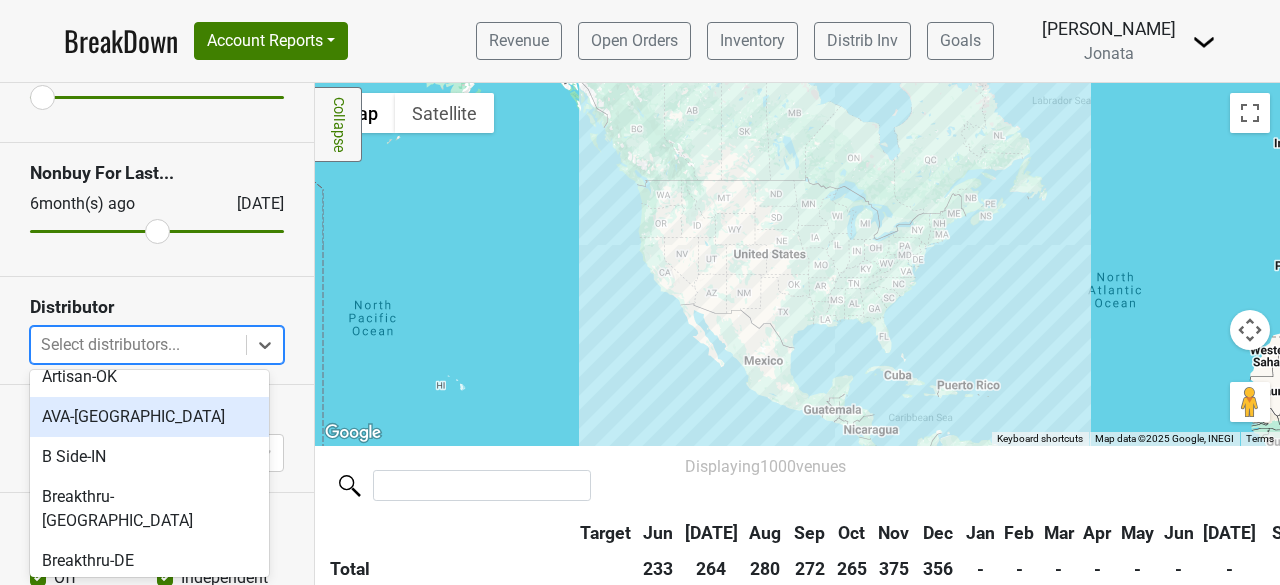 click on "AVA-[GEOGRAPHIC_DATA]" at bounding box center [149, 417] 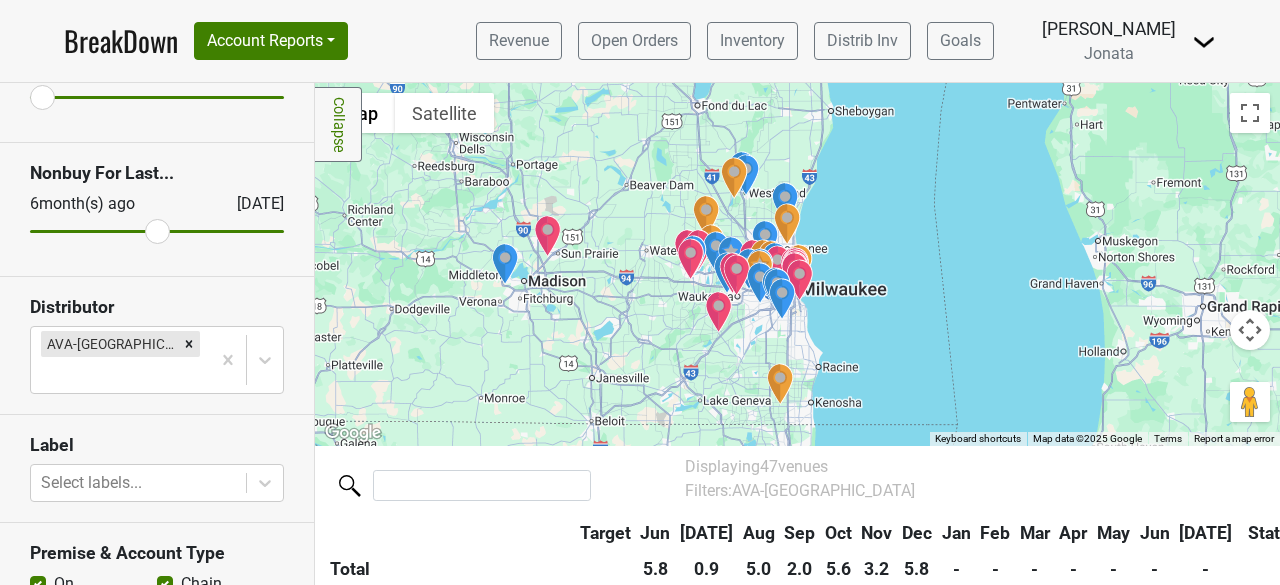 drag, startPoint x: 730, startPoint y: 241, endPoint x: 642, endPoint y: 377, distance: 161.98766 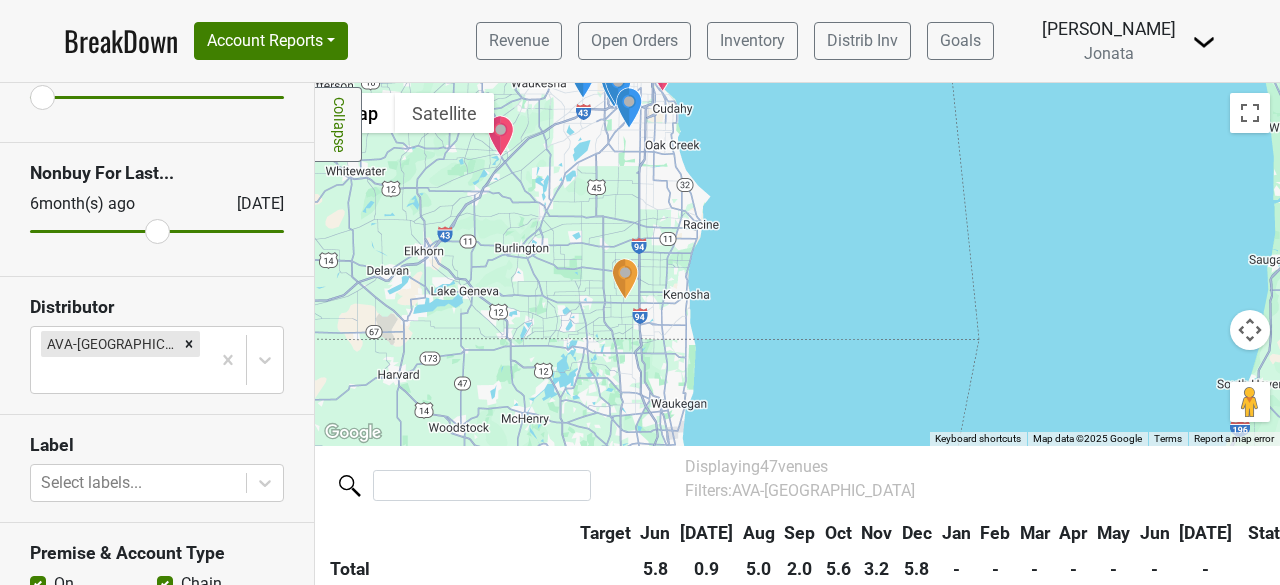 drag, startPoint x: 675, startPoint y: 353, endPoint x: 625, endPoint y: 207, distance: 154.32434 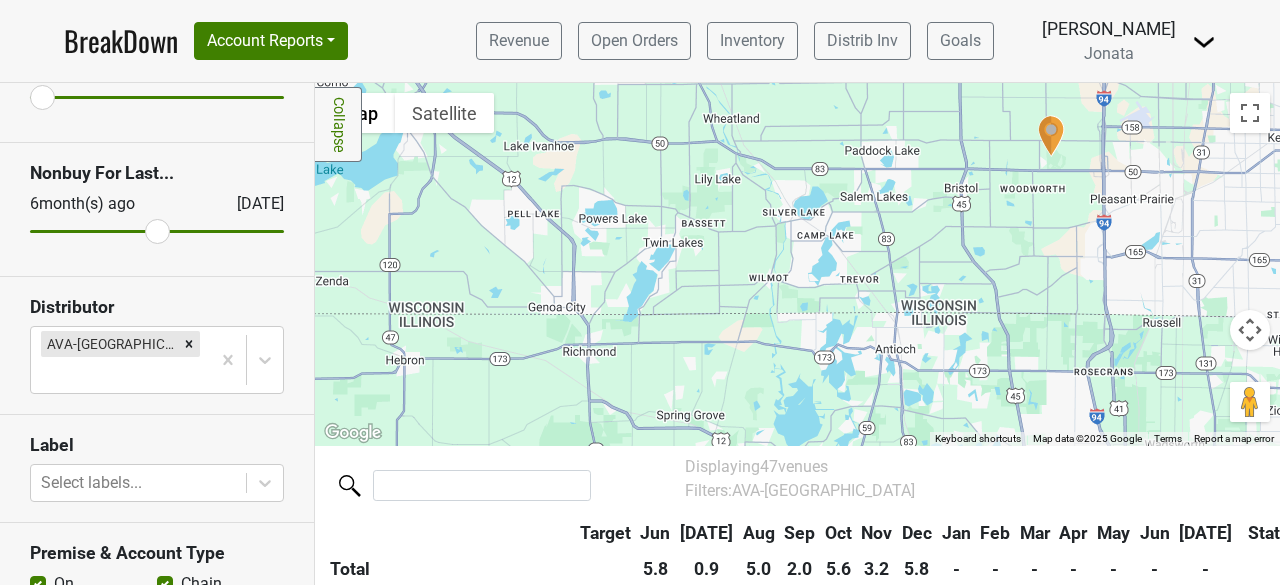 drag, startPoint x: 485, startPoint y: 357, endPoint x: 1076, endPoint y: 229, distance: 604.7024 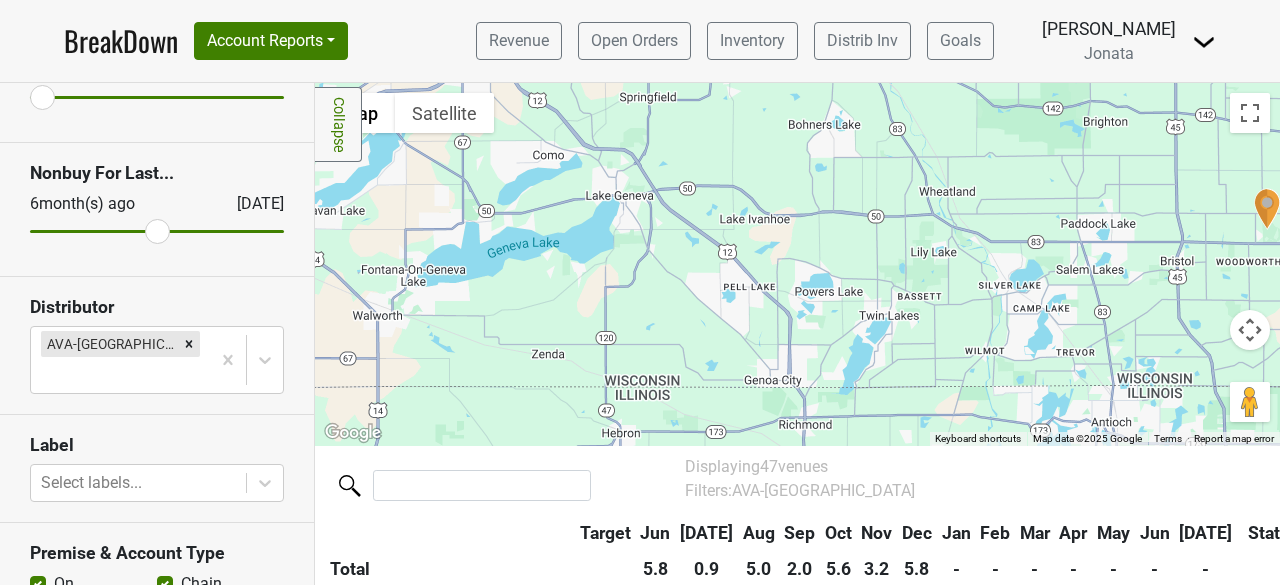 drag, startPoint x: 1064, startPoint y: 380, endPoint x: 1278, endPoint y: 450, distance: 225.15773 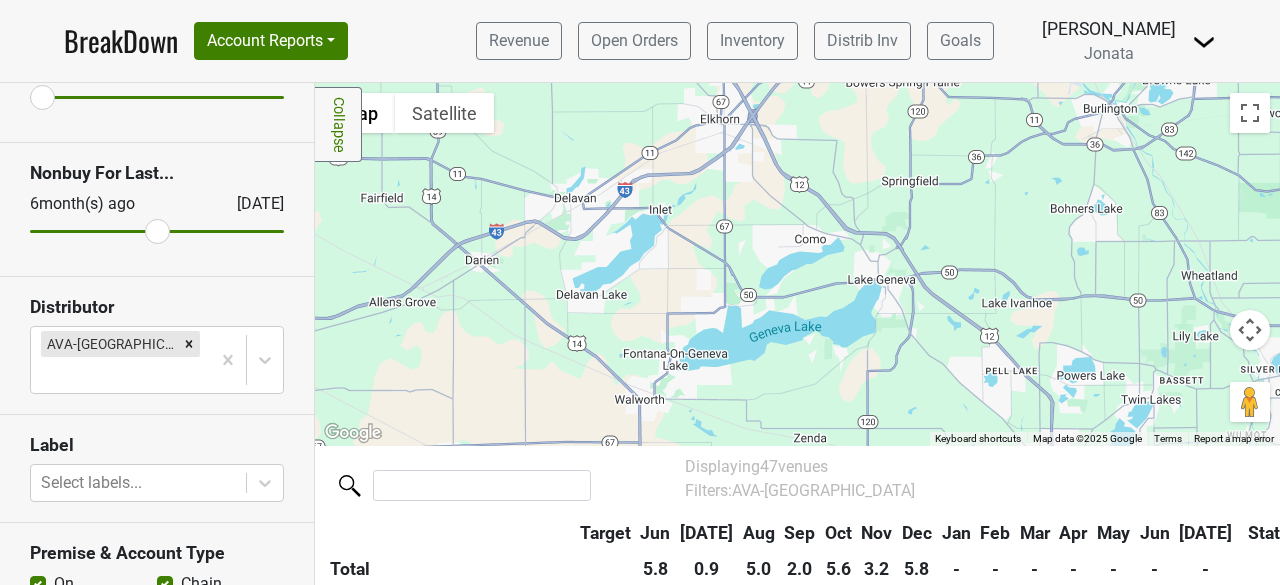 drag, startPoint x: 647, startPoint y: 321, endPoint x: 912, endPoint y: 407, distance: 278.60547 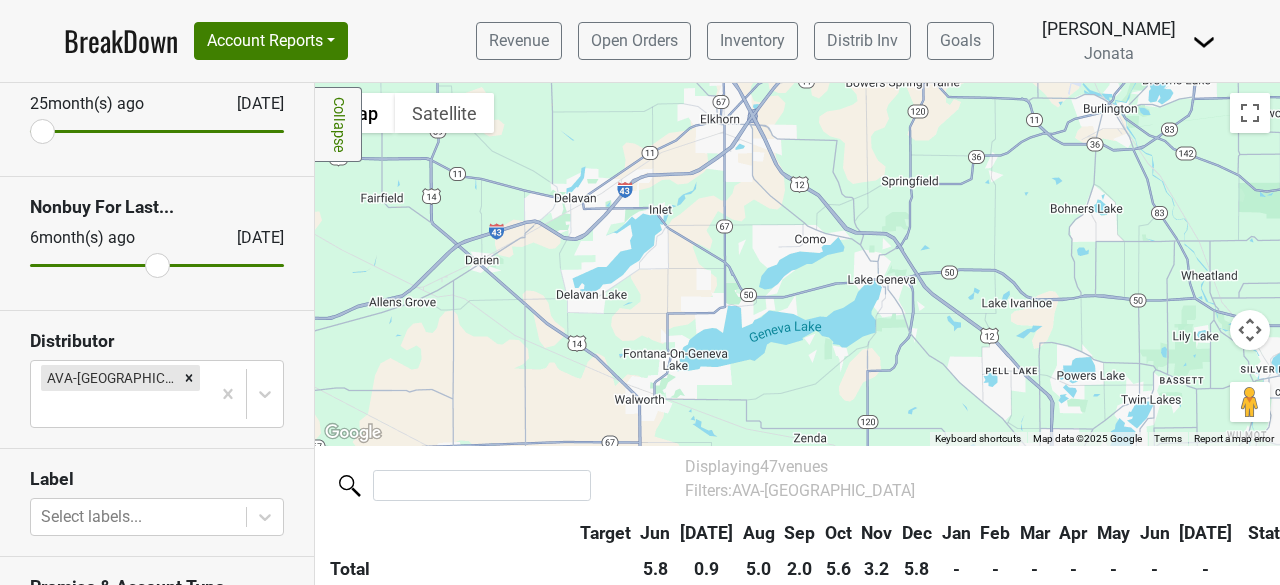 scroll, scrollTop: 121, scrollLeft: 0, axis: vertical 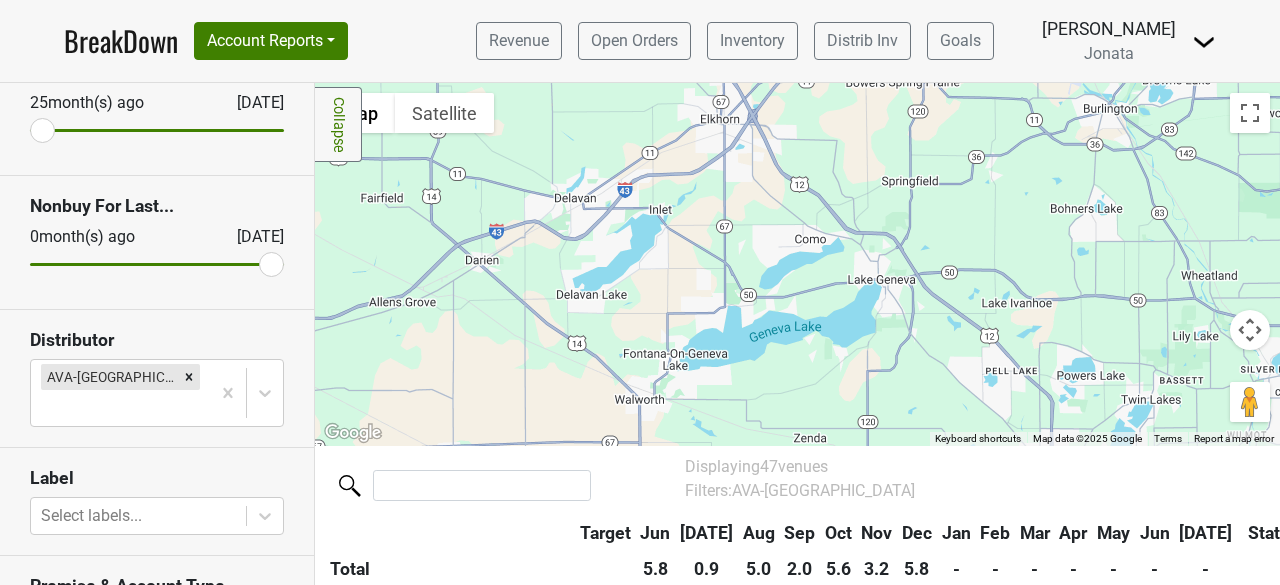 drag, startPoint x: 149, startPoint y: 258, endPoint x: 278, endPoint y: 282, distance: 131.21356 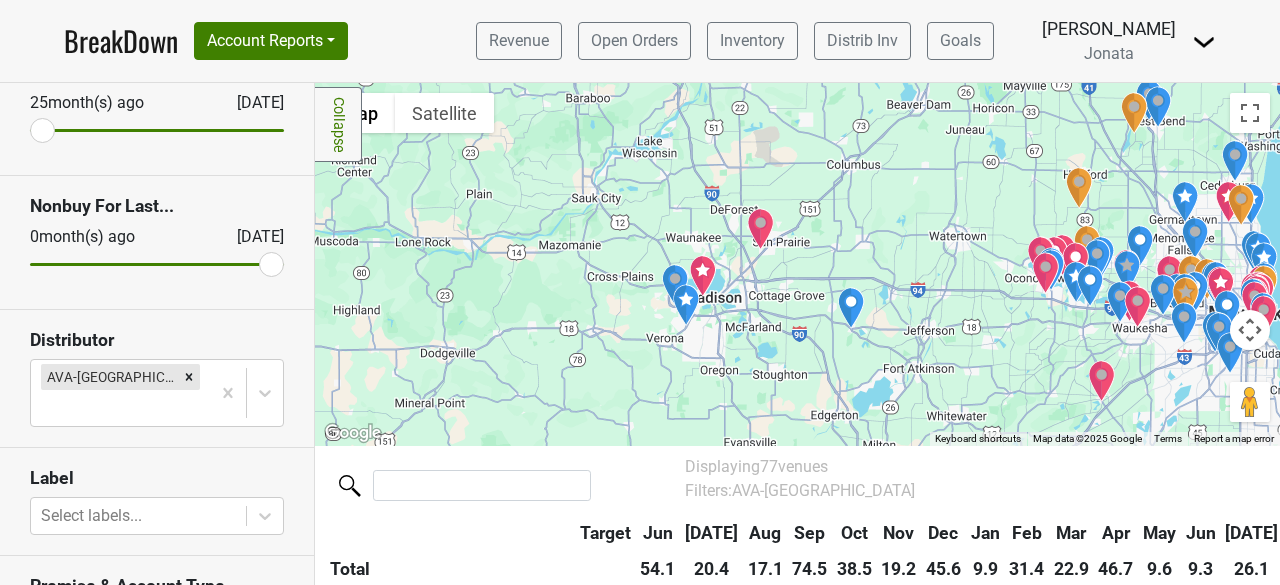 drag, startPoint x: 750, startPoint y: 197, endPoint x: 753, endPoint y: 384, distance: 187.02406 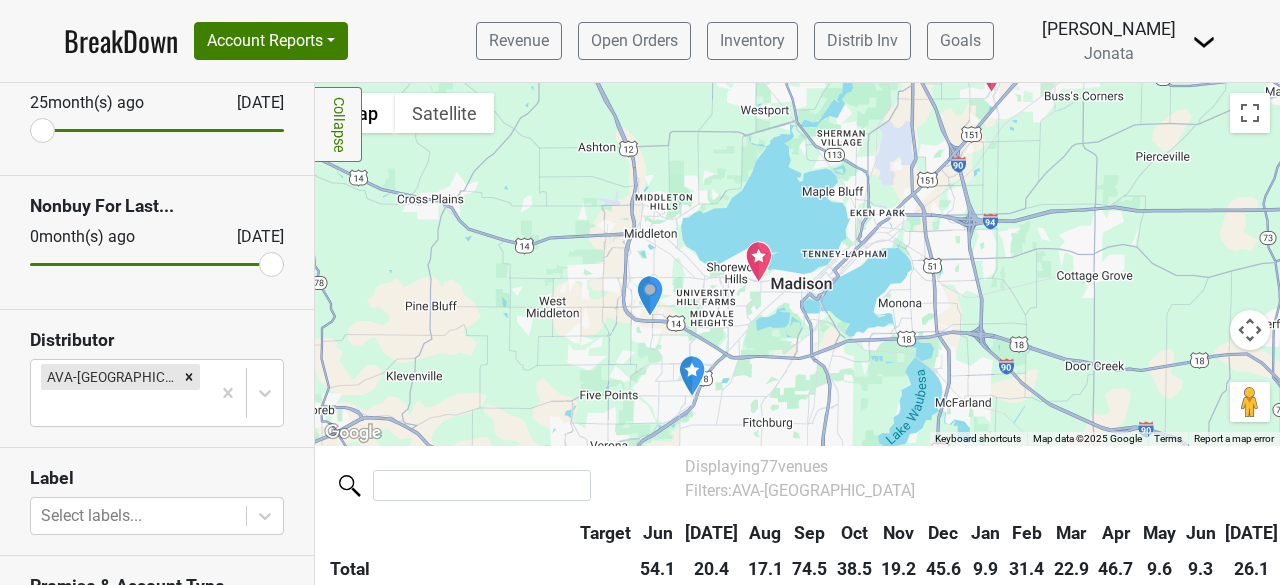 drag, startPoint x: 598, startPoint y: 196, endPoint x: 603, endPoint y: 371, distance: 175.07141 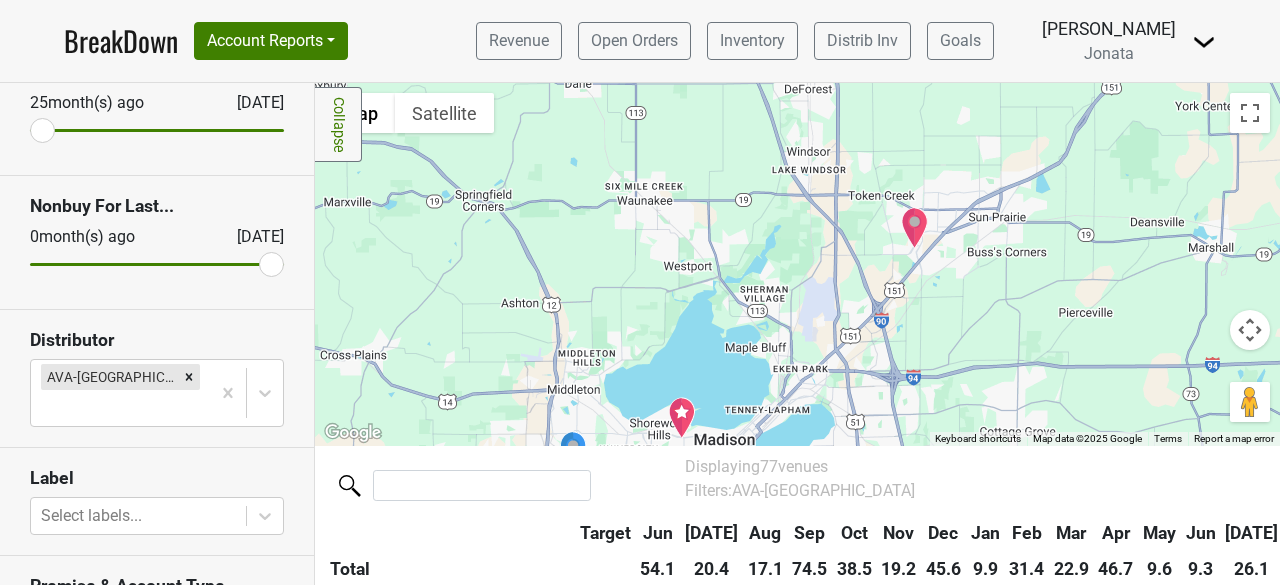 drag, startPoint x: 1075, startPoint y: 225, endPoint x: 996, endPoint y: 382, distance: 175.75551 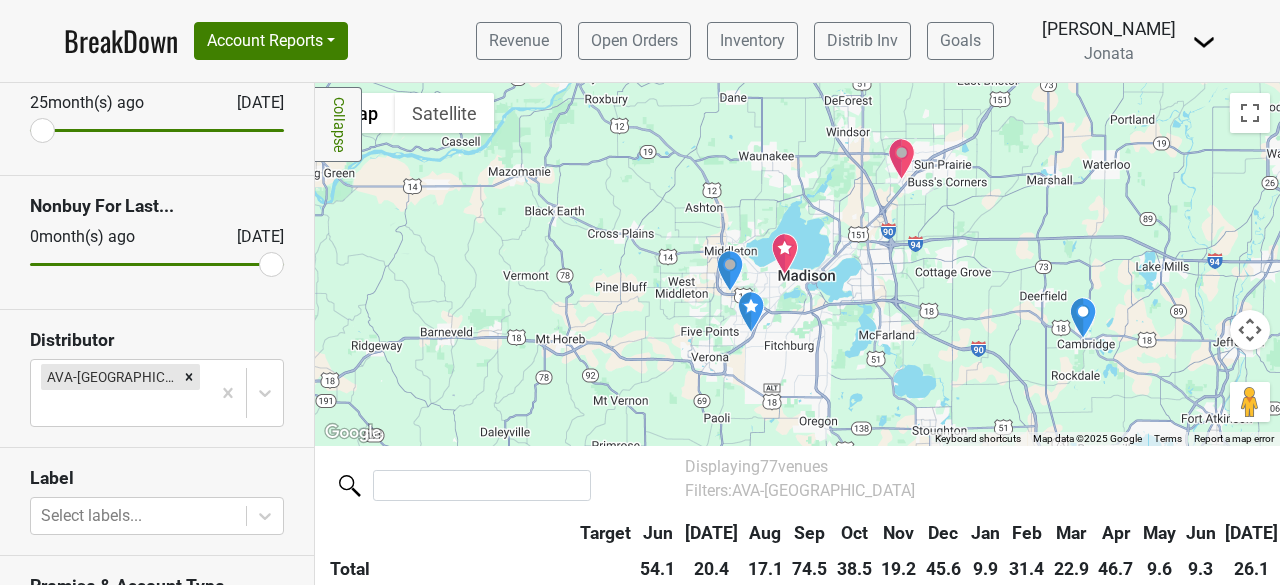 drag, startPoint x: 933, startPoint y: 357, endPoint x: 908, endPoint y: 221, distance: 138.2787 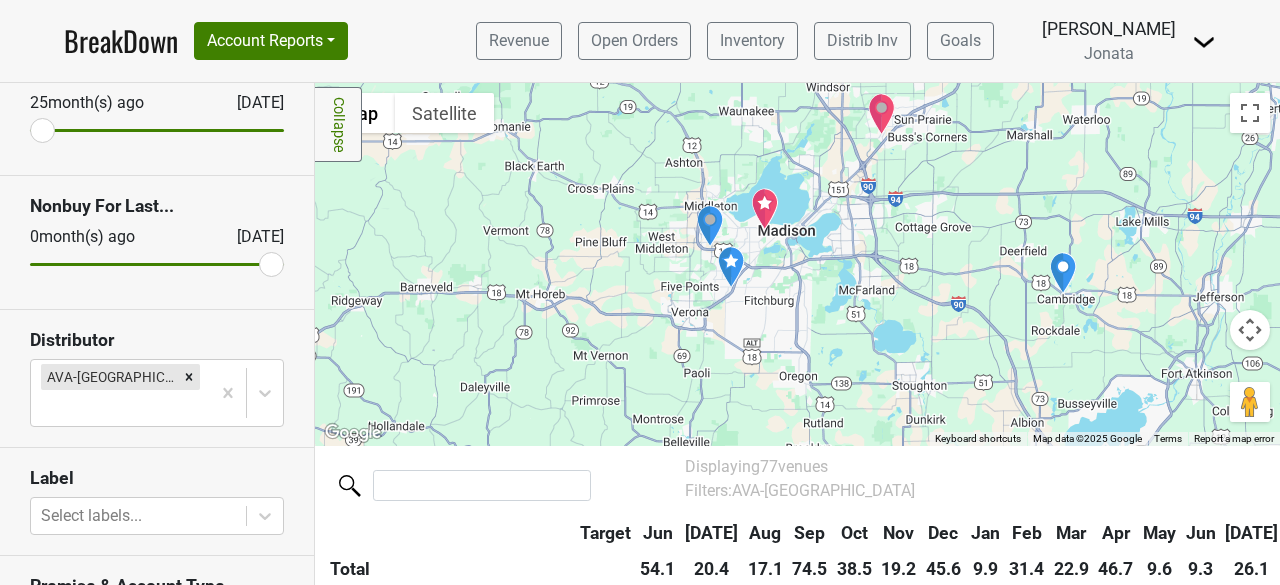 drag, startPoint x: 908, startPoint y: 225, endPoint x: 844, endPoint y: 139, distance: 107.200745 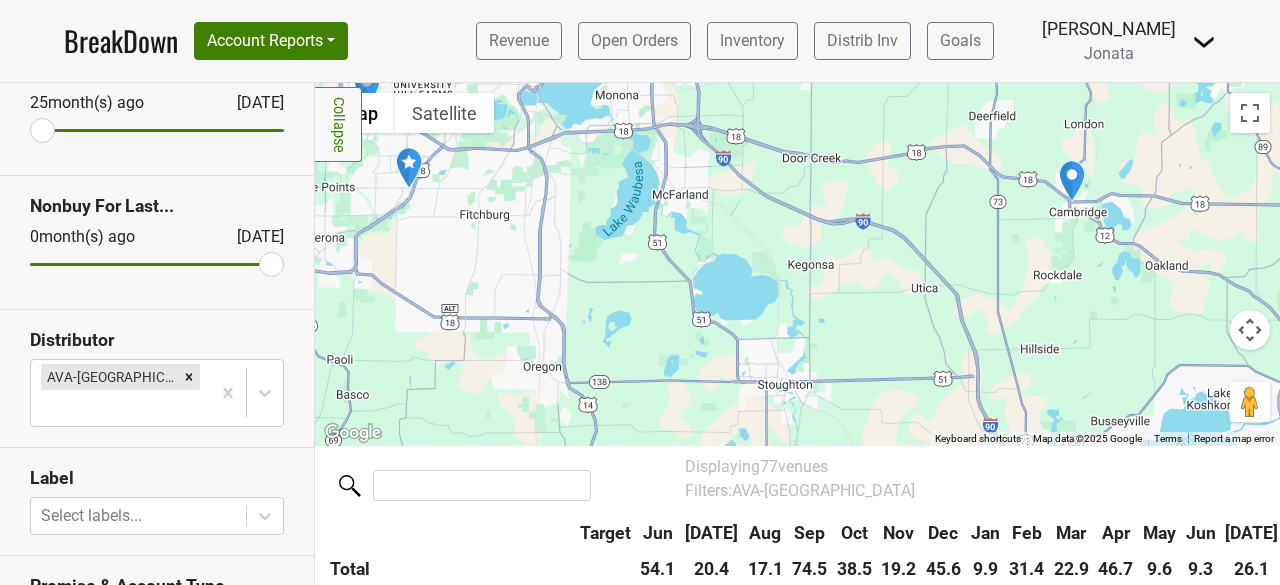 drag, startPoint x: 913, startPoint y: 349, endPoint x: 783, endPoint y: 181, distance: 212.4241 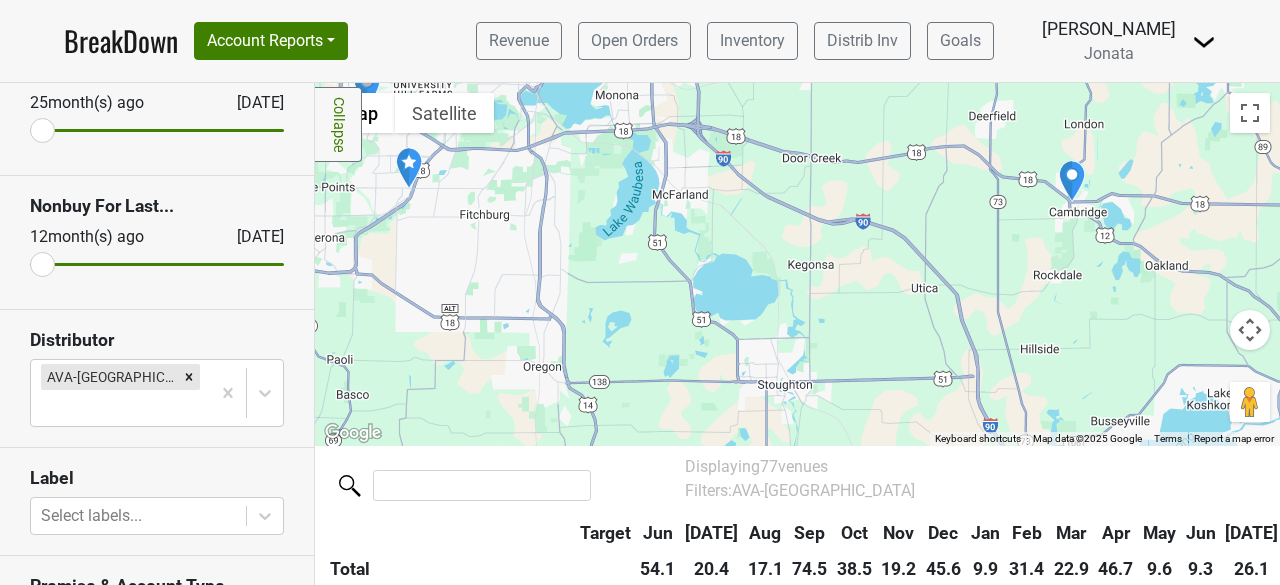 drag, startPoint x: 248, startPoint y: 258, endPoint x: 1, endPoint y: 284, distance: 248.36465 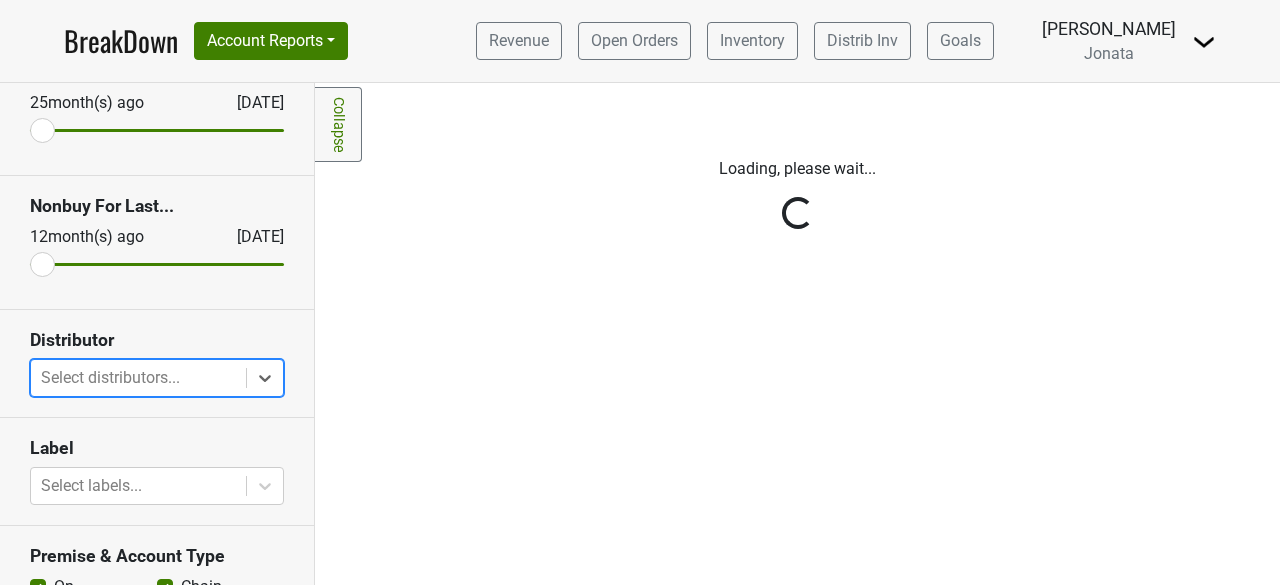 click on "Reset filters Purchased Within Last... 25  month(s) ago Jul '25 Nonbuy For Last... 12  month(s) ago Jul '25 Distributor option , selected.   Select is focused ,type to refine list, press Down to open the menu,  press left to focus selected values Select distributors... Label Select labels... Premise & Account Type On Off Chain Independent Region Select region... Sales Territory Select sales territory... Chain Search for a chain... Award Select awards... Filters Award Winner Leadrank Target Account Private Clubs Display On Map Unsold Target Accounts" at bounding box center [157, 334] 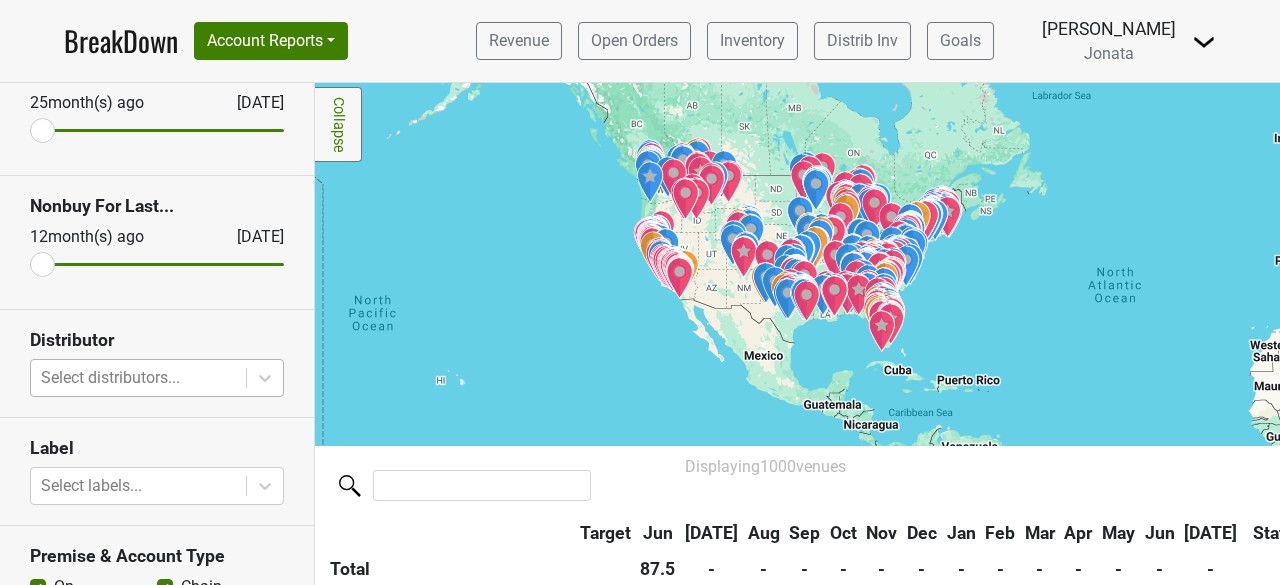 click at bounding box center (138, 378) 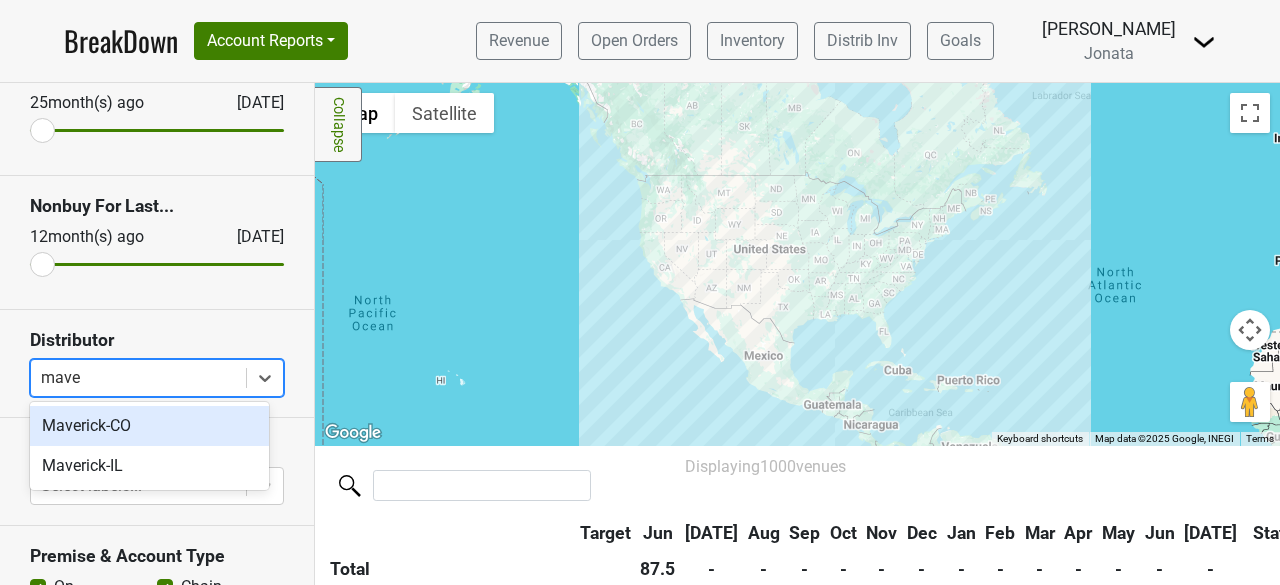 type on "maver" 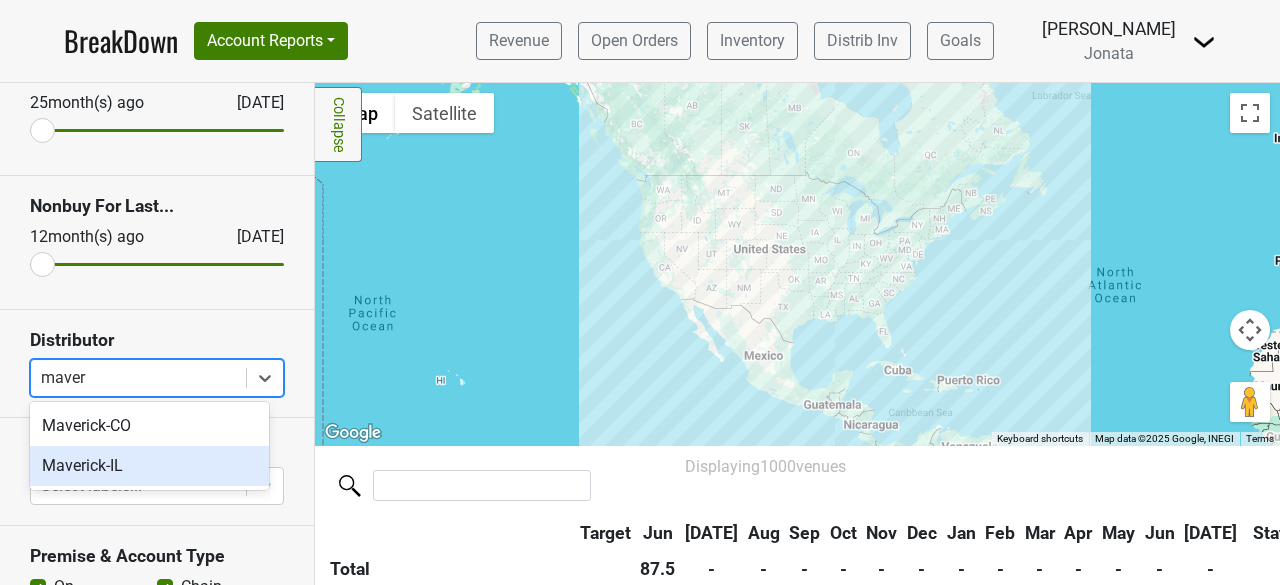 click on "Maverick-IL" at bounding box center (149, 466) 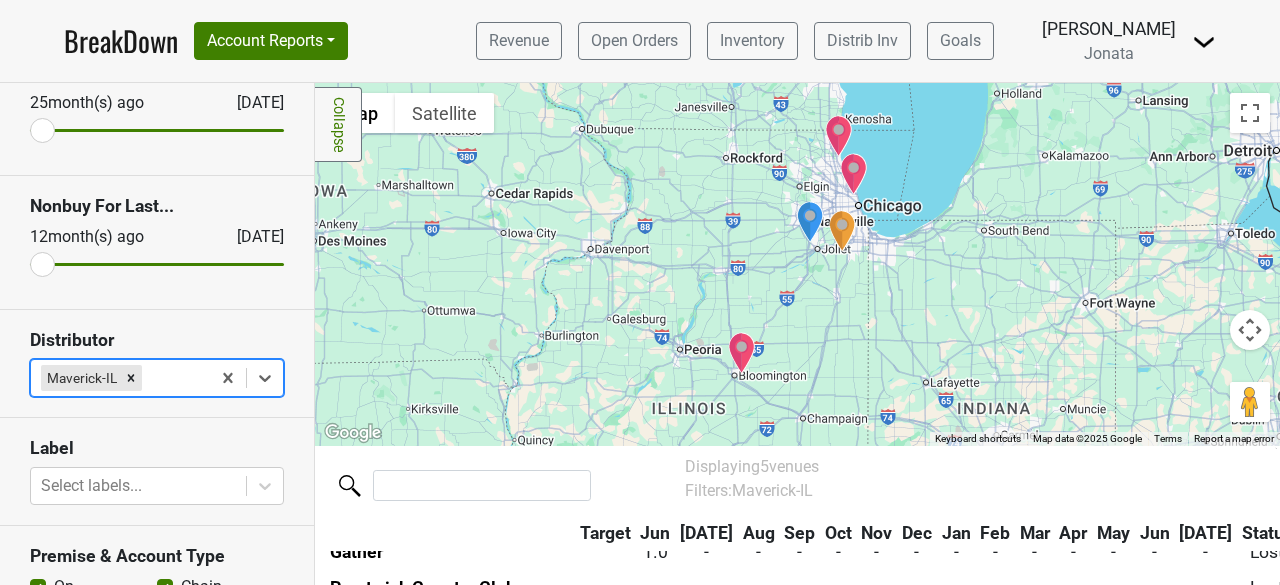 scroll, scrollTop: 176, scrollLeft: 0, axis: vertical 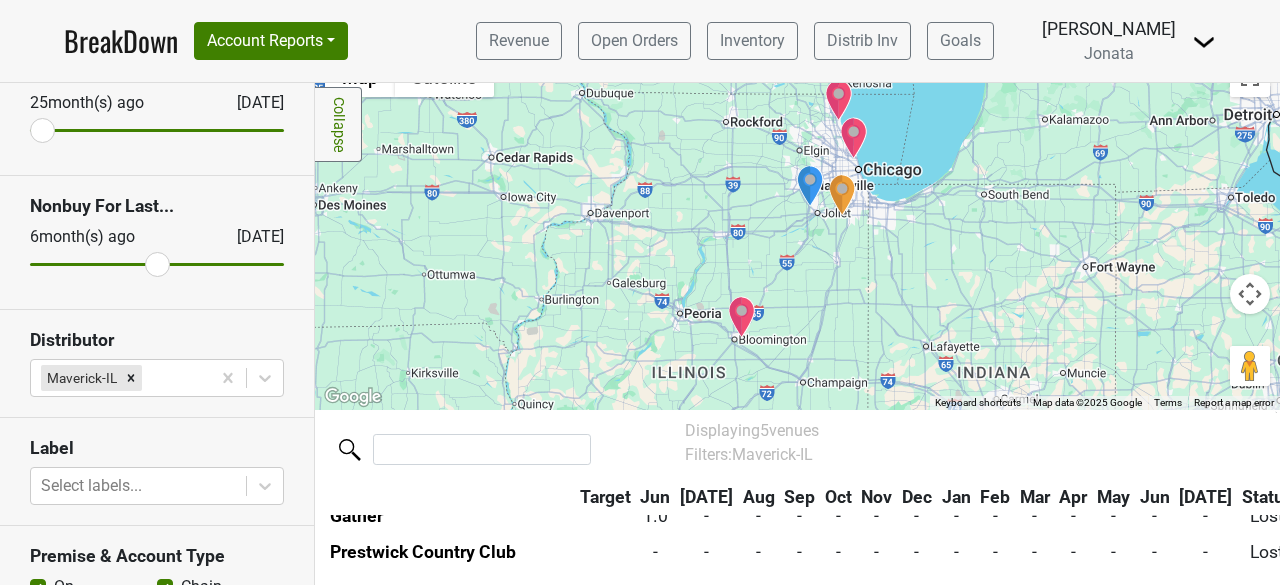 drag, startPoint x: 46, startPoint y: 263, endPoint x: 148, endPoint y: 285, distance: 104.34558 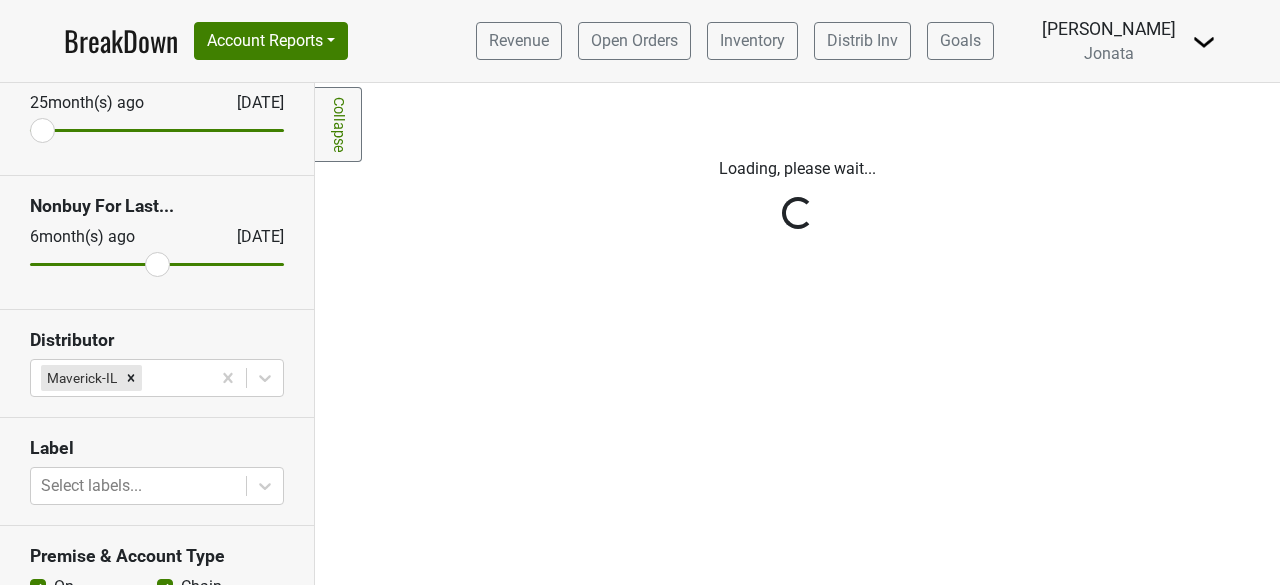 scroll, scrollTop: 0, scrollLeft: 0, axis: both 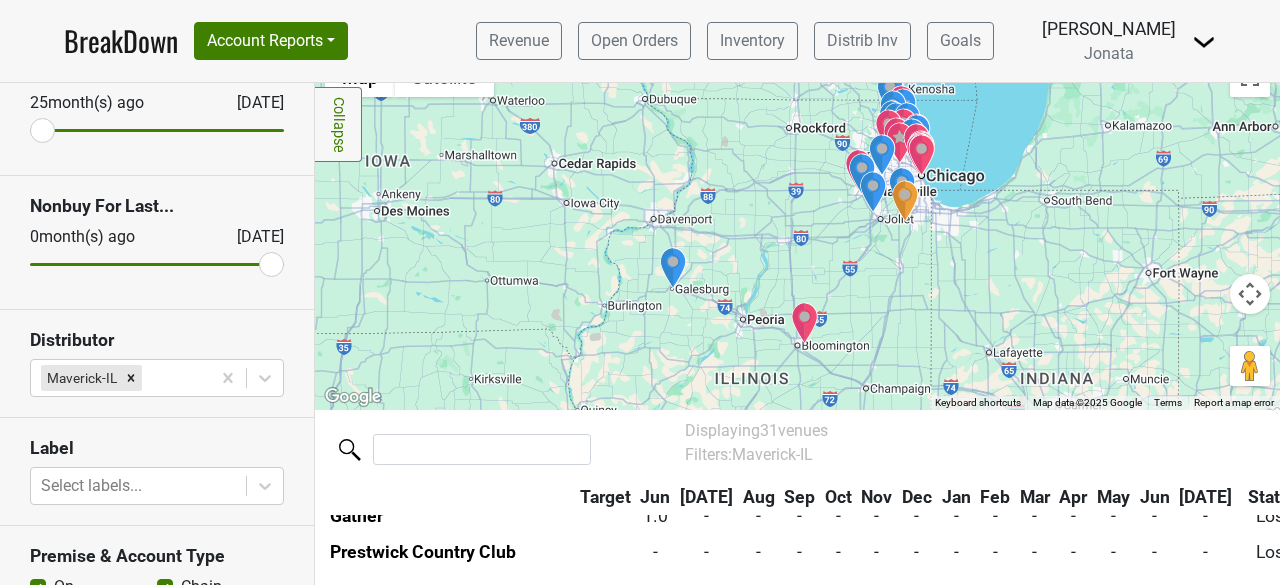 drag, startPoint x: 148, startPoint y: 257, endPoint x: 318, endPoint y: 290, distance: 173.17332 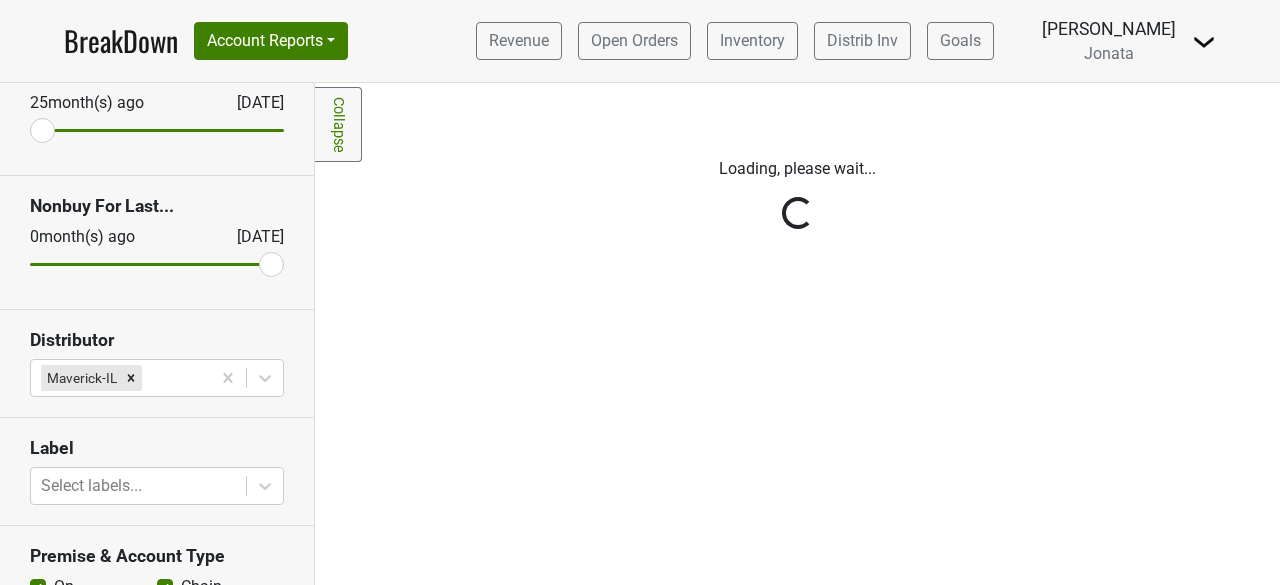 scroll, scrollTop: 0, scrollLeft: 0, axis: both 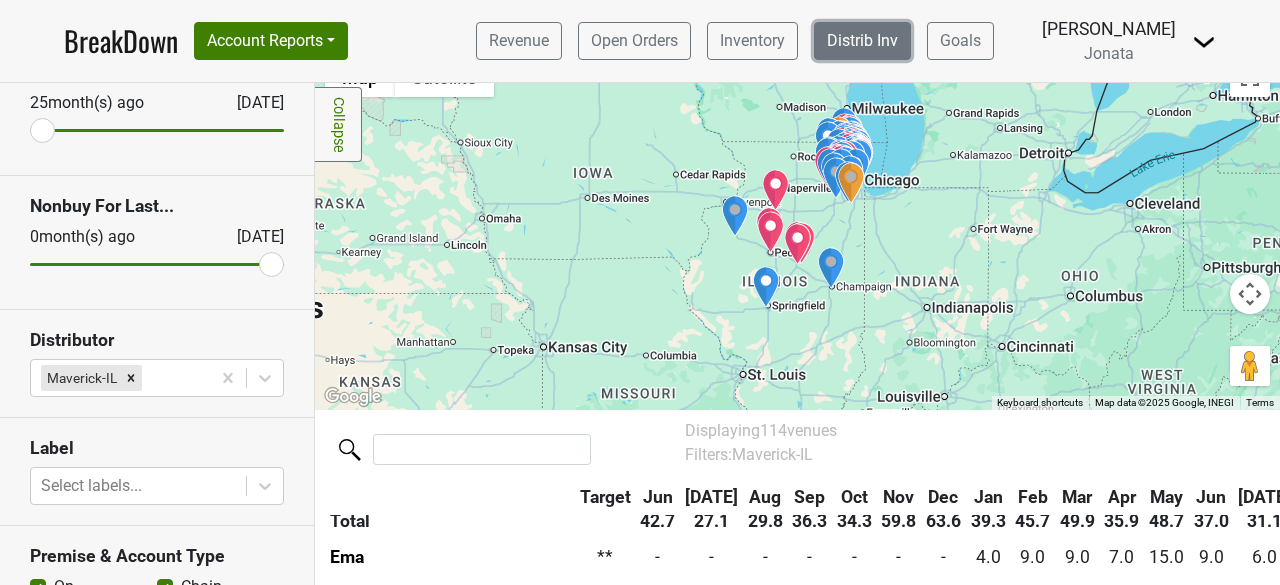 click on "Distrib Inv" at bounding box center (862, 41) 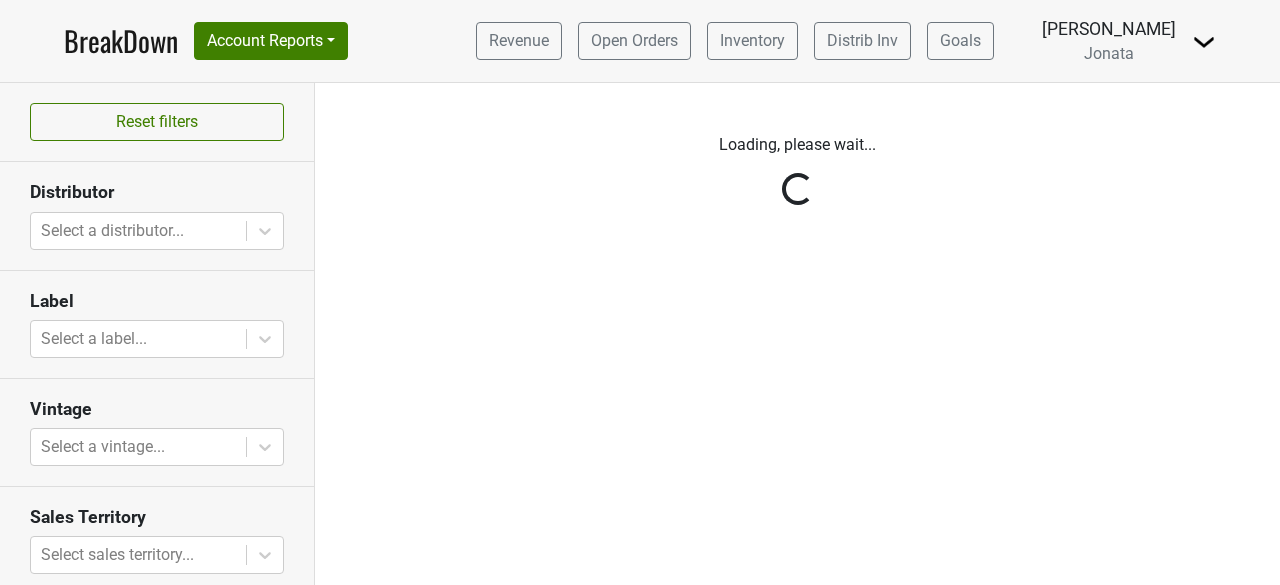 scroll, scrollTop: 0, scrollLeft: 0, axis: both 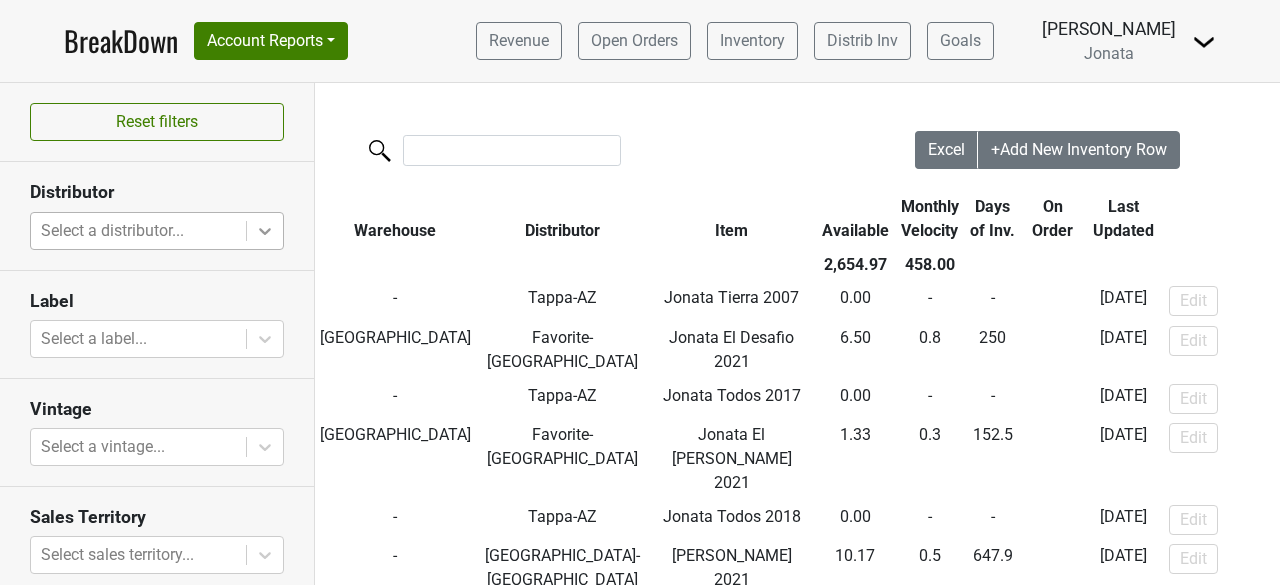 click 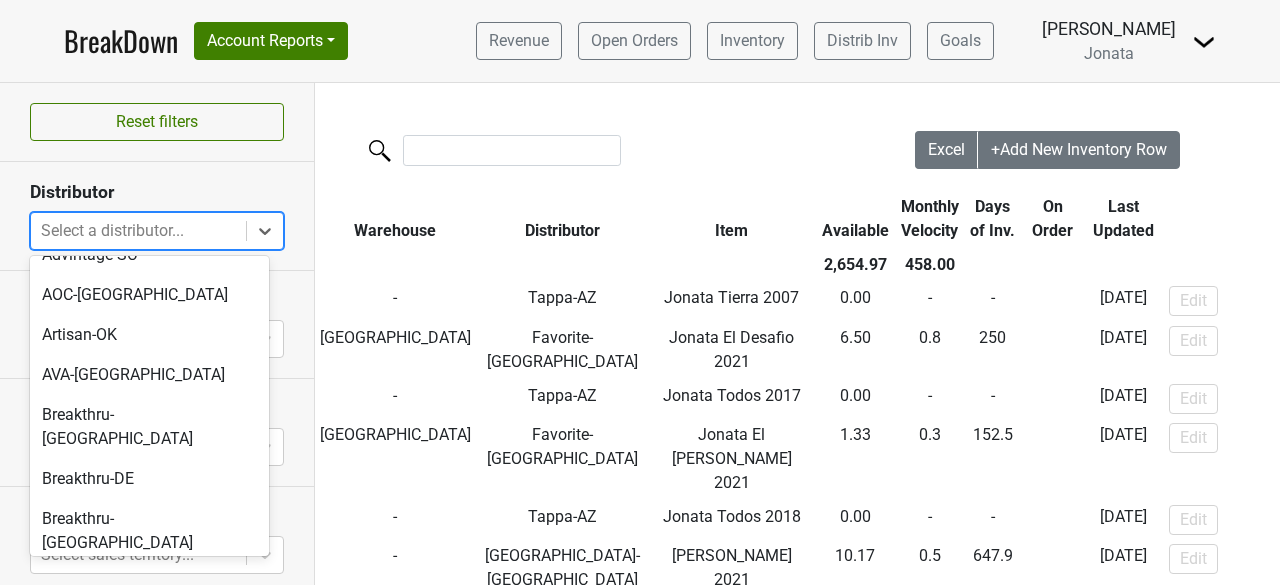 scroll, scrollTop: 0, scrollLeft: 0, axis: both 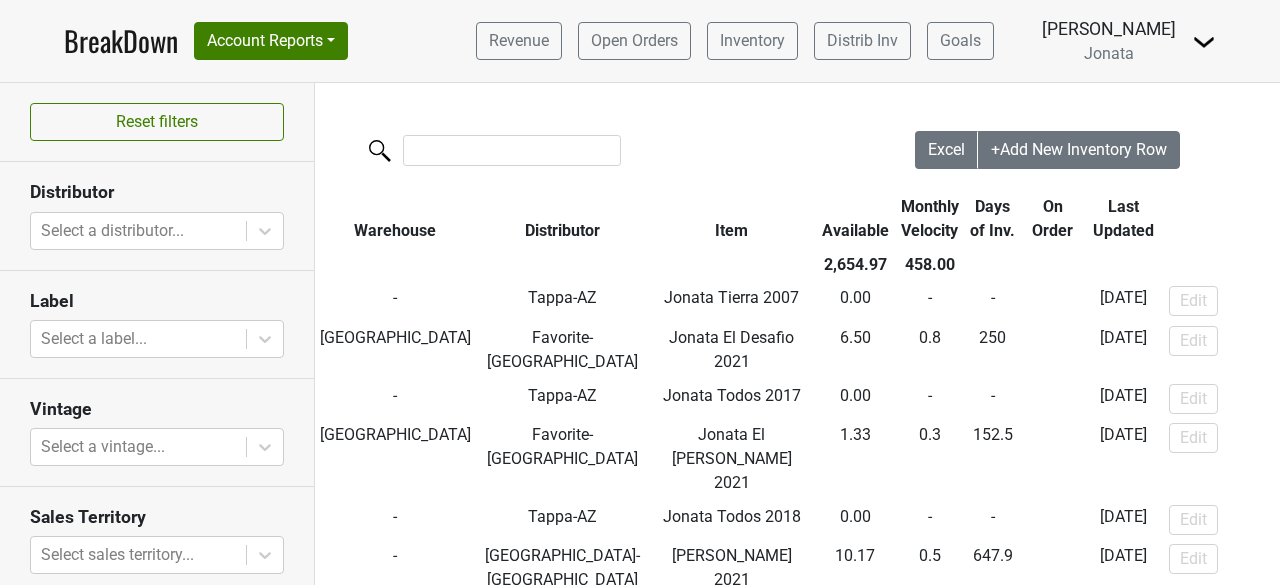 click on "BreakDown
Account Reports
SuperRanker
Map
Award Progress
Chain Compliance
CRM Notes
Revenue
Open Orders
Inventory
Distrib Inv
Jonata" at bounding box center [640, 41] 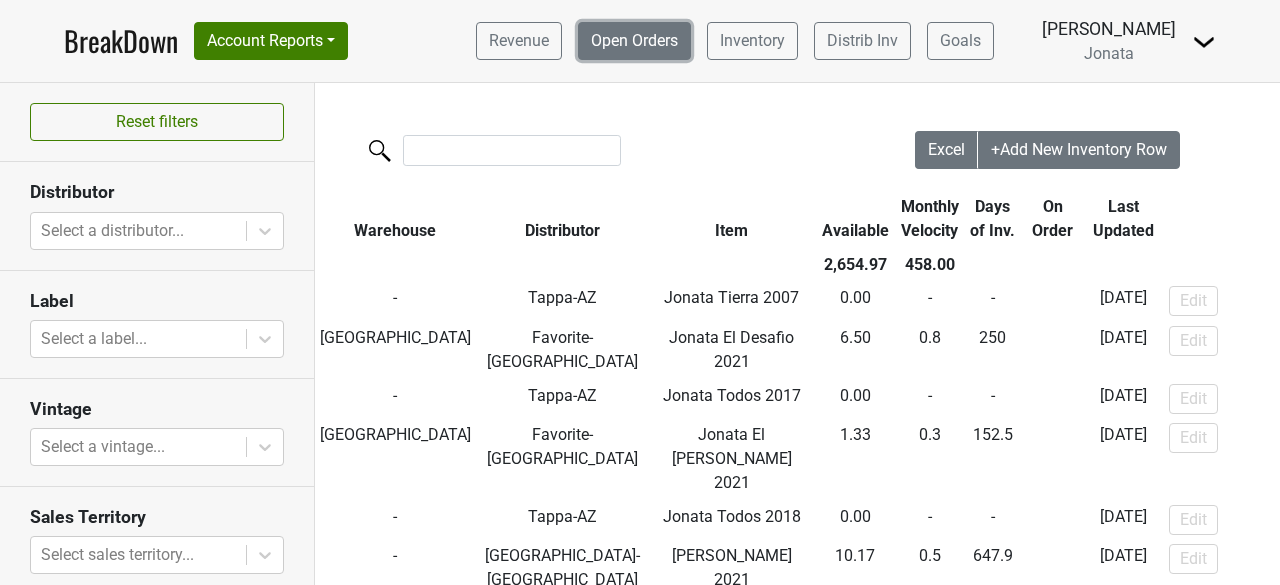 click on "Open Orders" at bounding box center [634, 41] 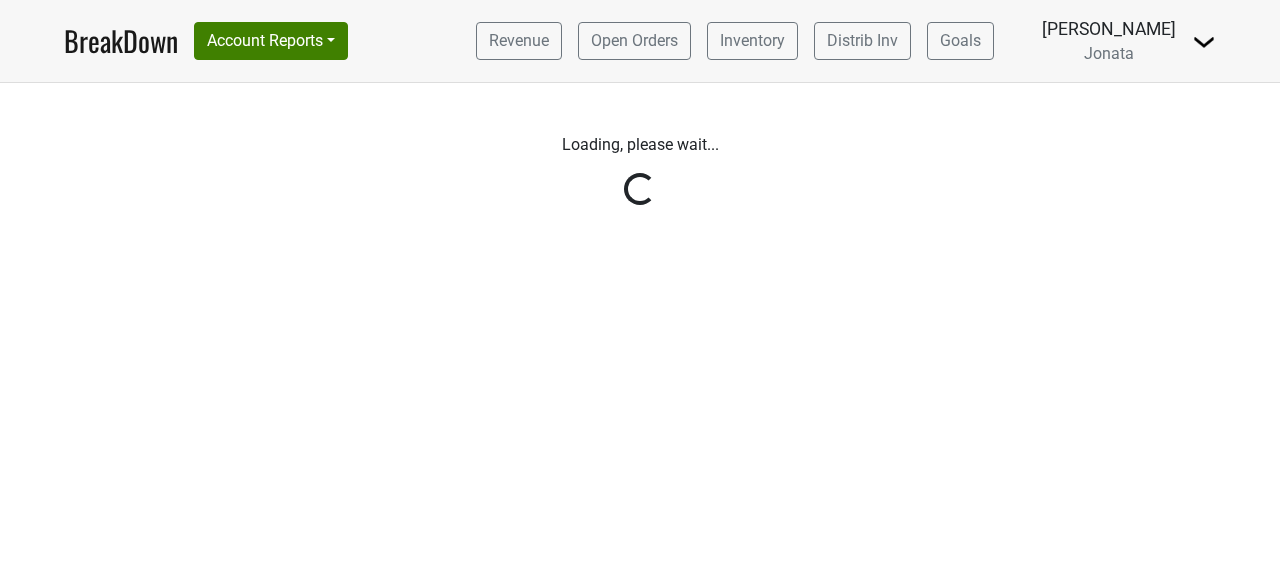 scroll, scrollTop: 0, scrollLeft: 0, axis: both 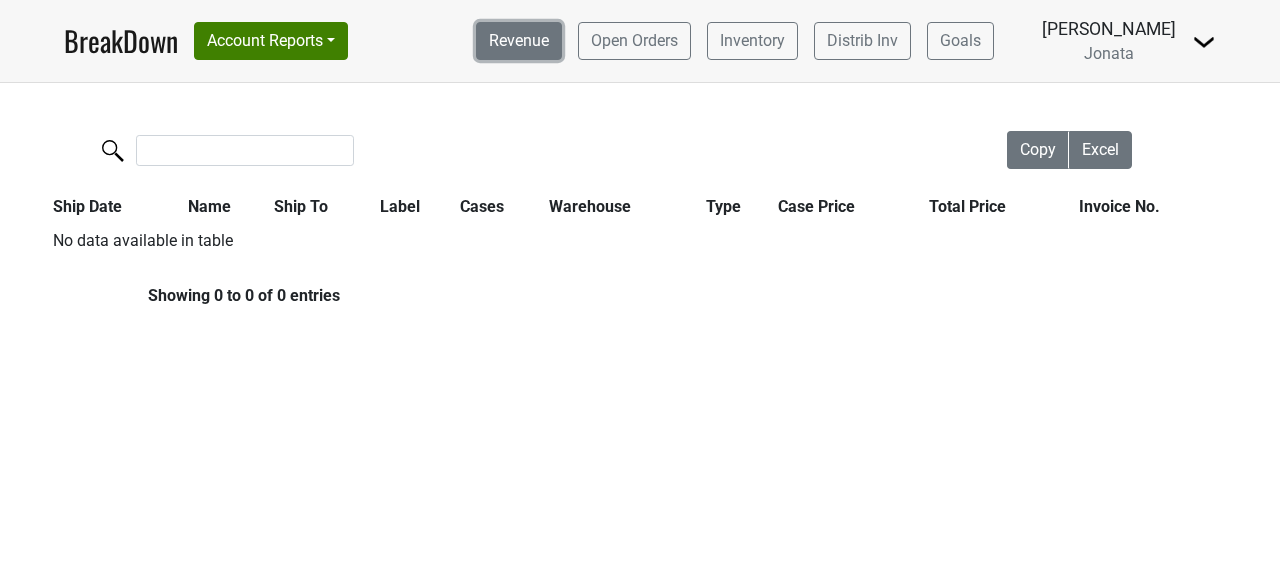click on "Revenue" at bounding box center [519, 41] 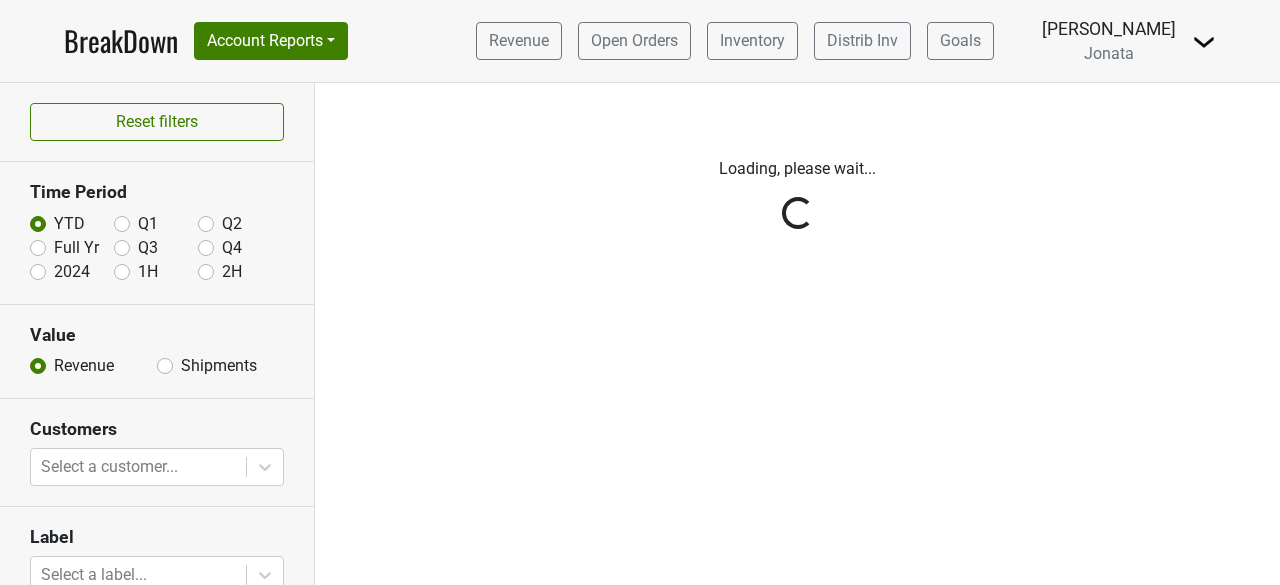 scroll, scrollTop: 0, scrollLeft: 0, axis: both 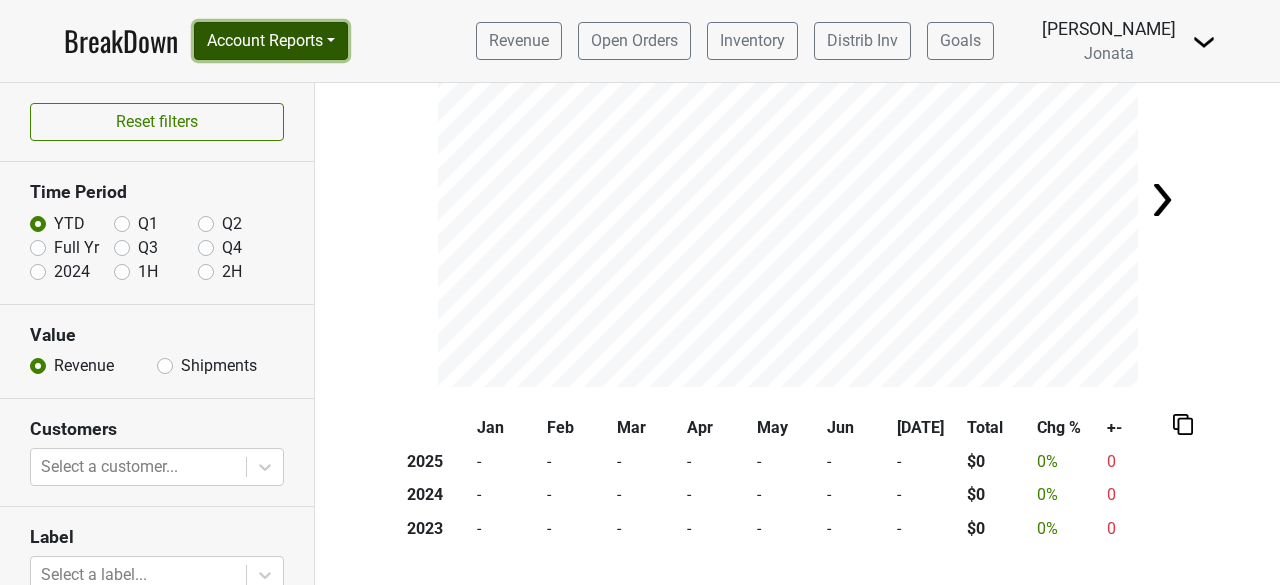 click on "Account Reports" at bounding box center (271, 41) 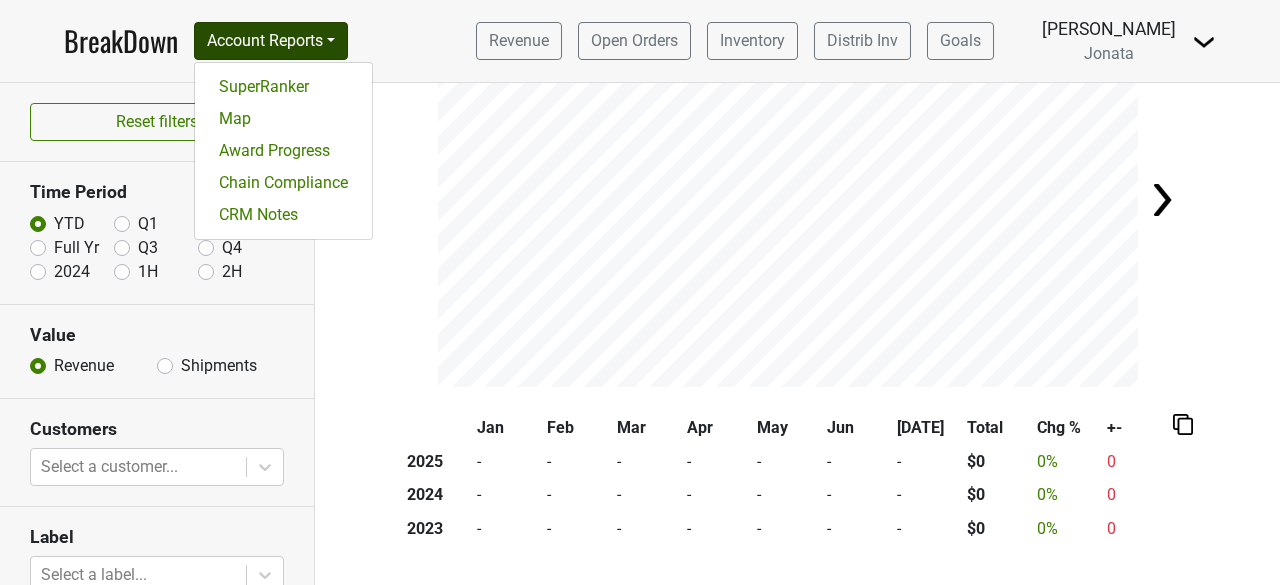 click on "Value Revenue Shipments" at bounding box center [157, 352] 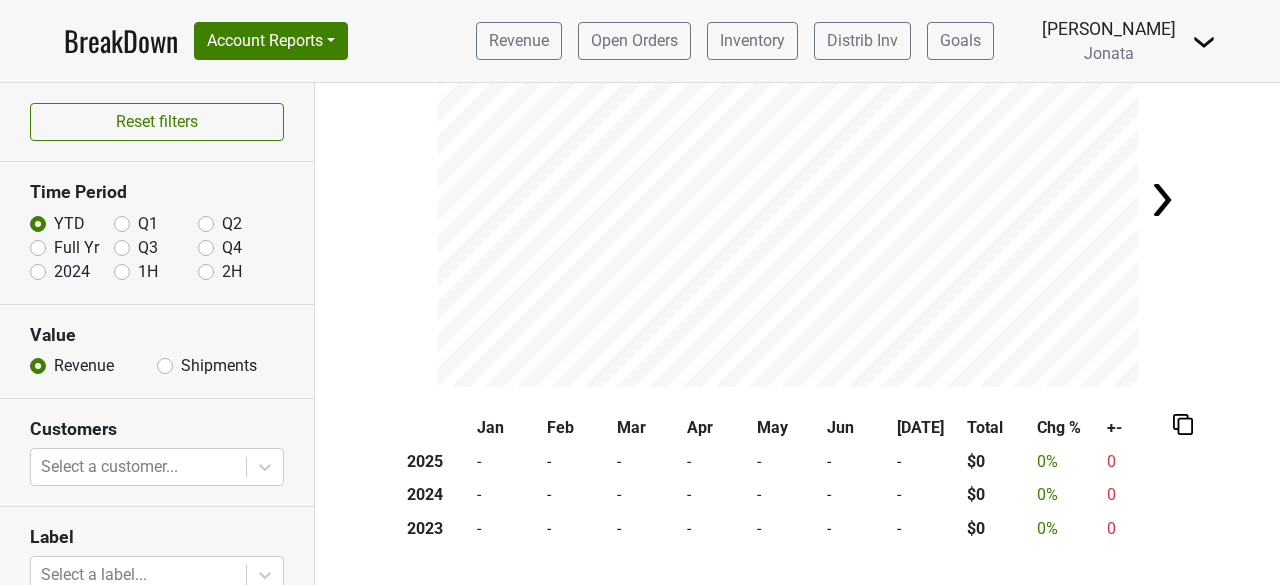 scroll, scrollTop: 120, scrollLeft: 0, axis: vertical 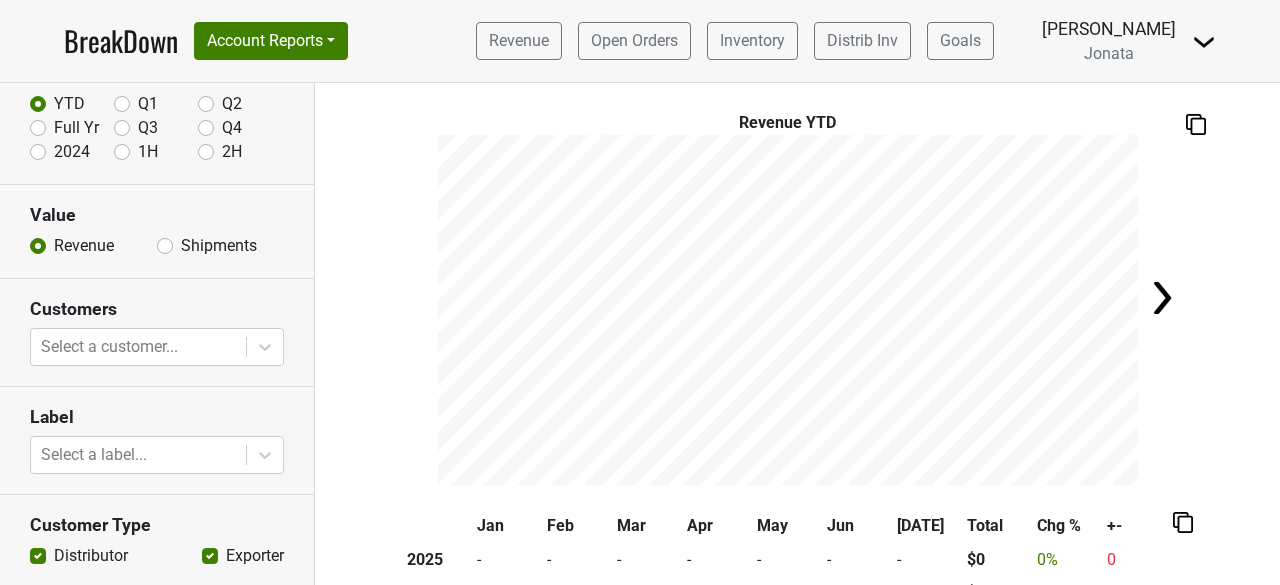 click at bounding box center [1162, 298] 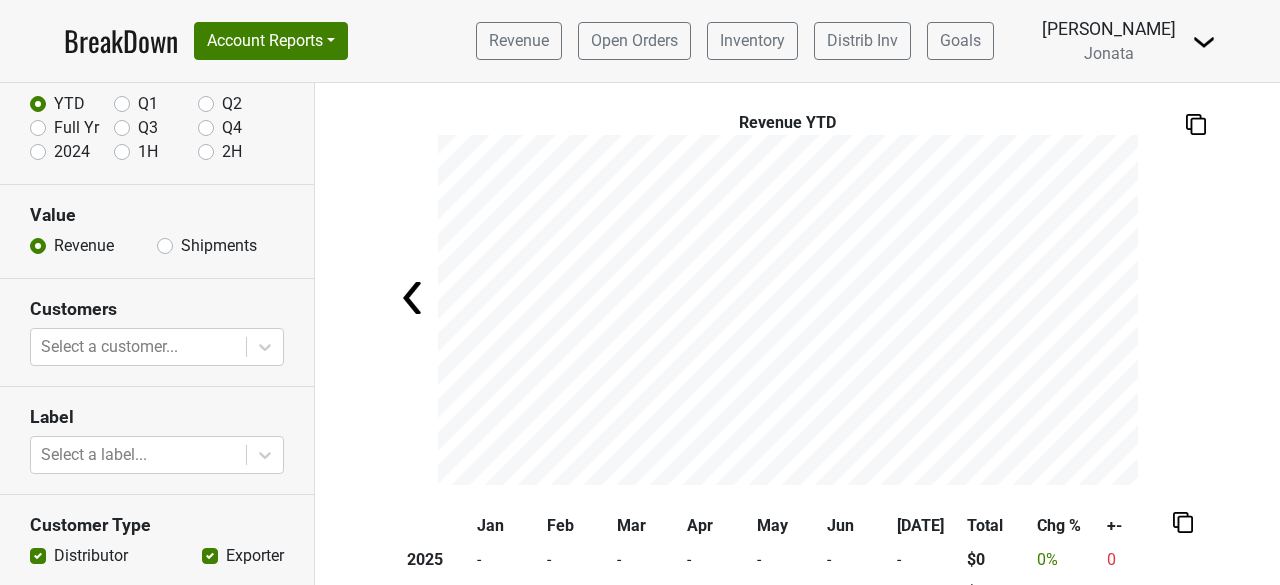 click at bounding box center [414, 298] 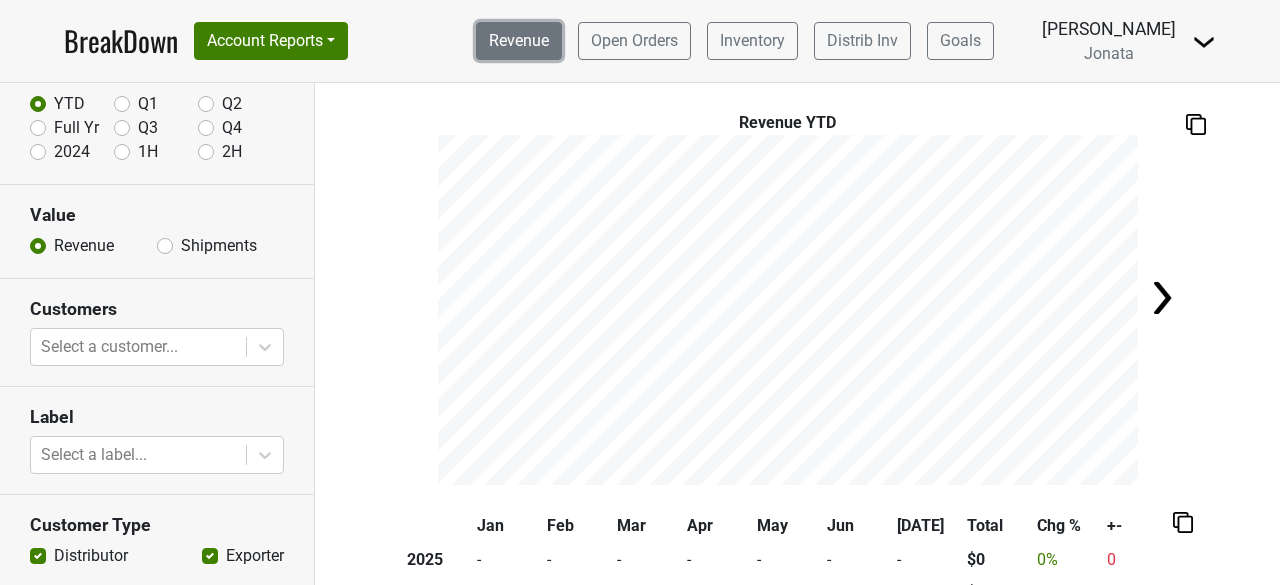 click on "Revenue" at bounding box center (519, 41) 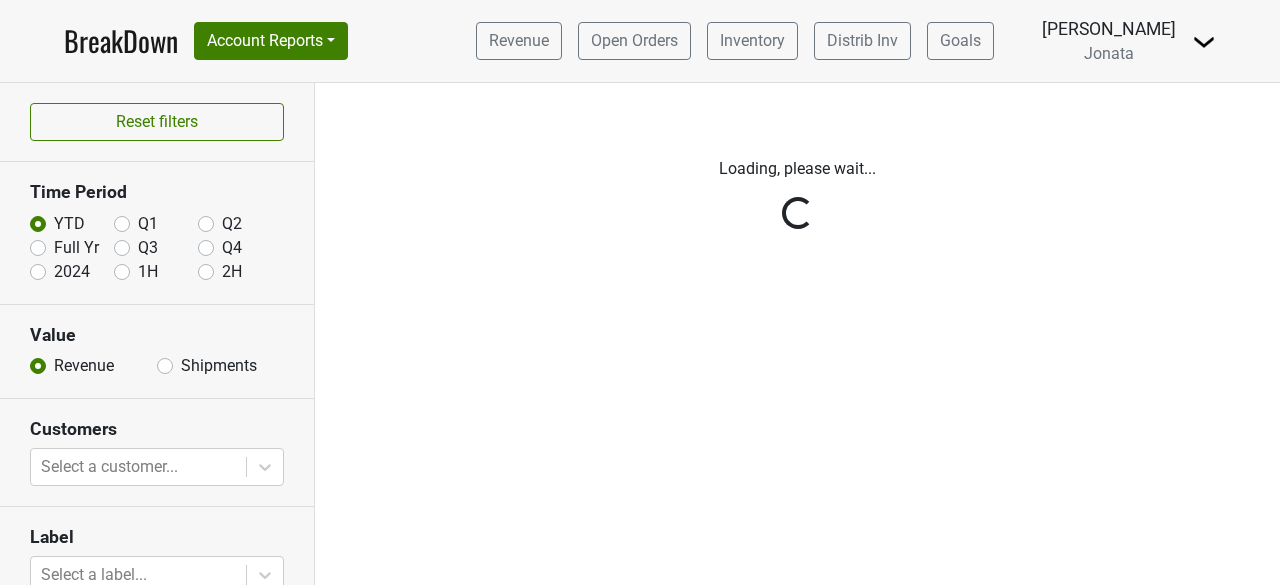 scroll, scrollTop: 0, scrollLeft: 0, axis: both 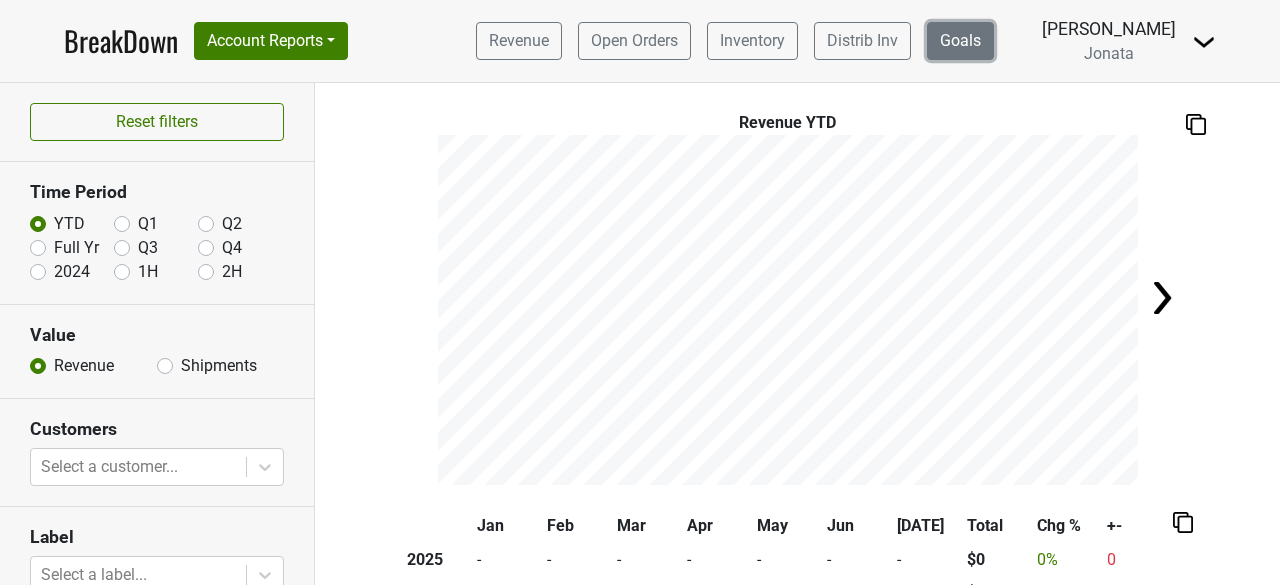 click on "Goals" at bounding box center (960, 41) 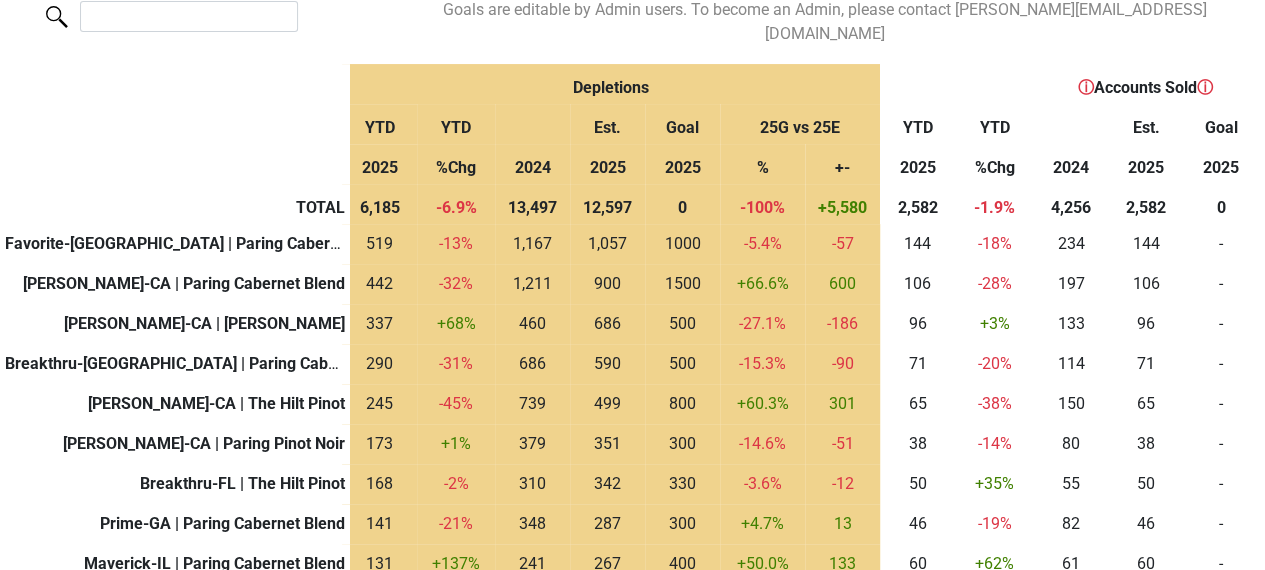 scroll, scrollTop: 0, scrollLeft: 8, axis: horizontal 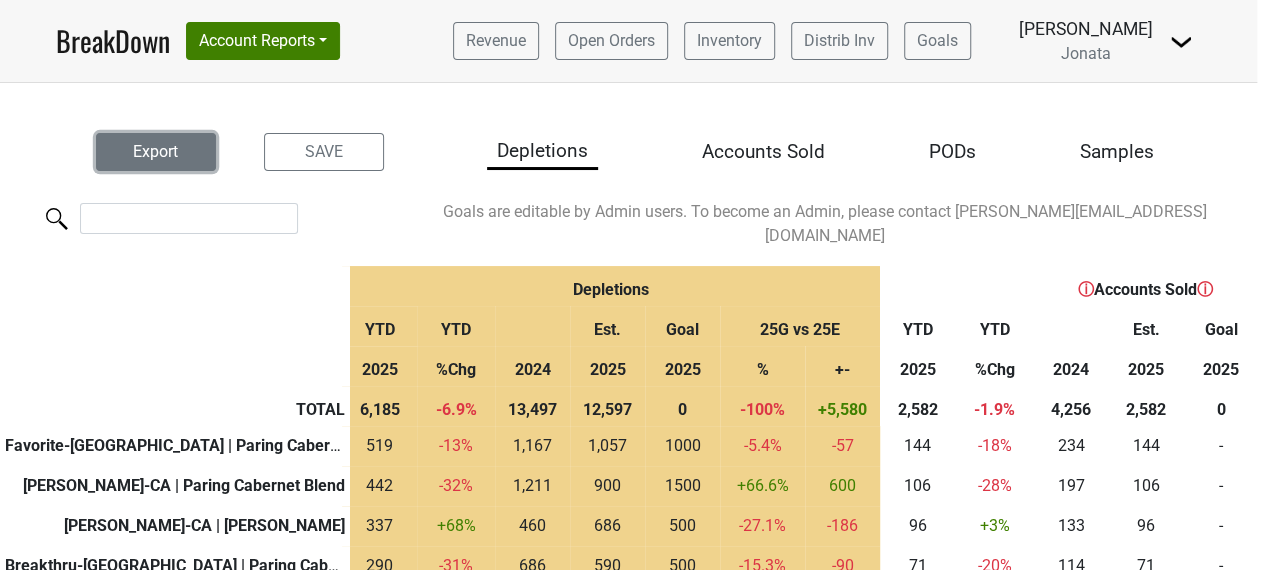 click on "Export" at bounding box center (156, 152) 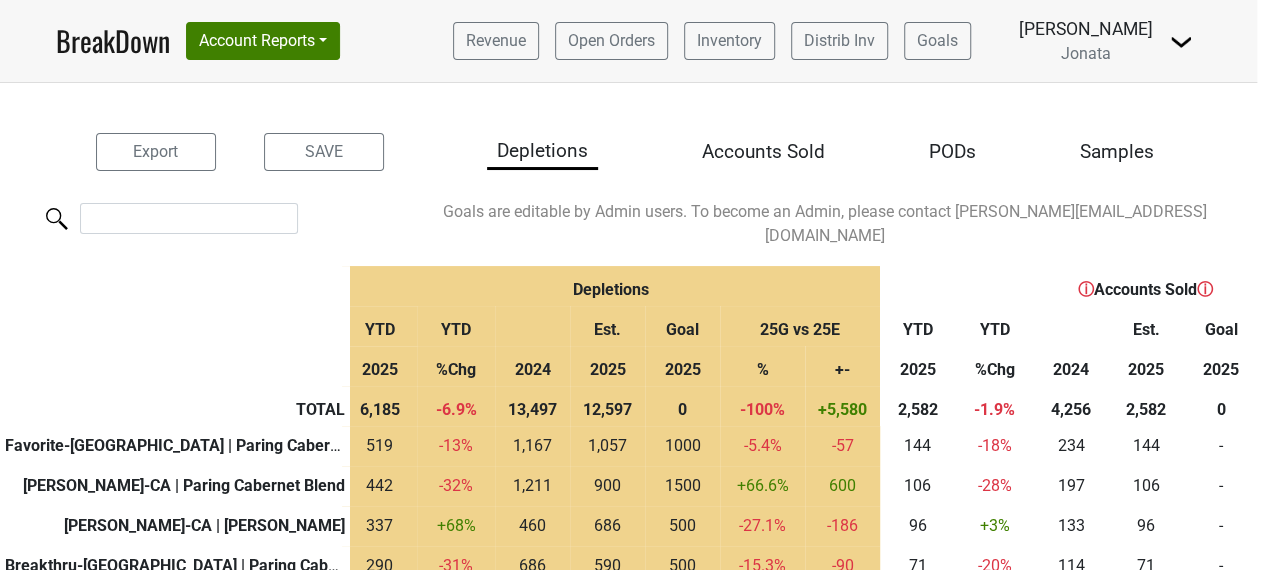 click on "Accounts Sold" at bounding box center [763, 152] 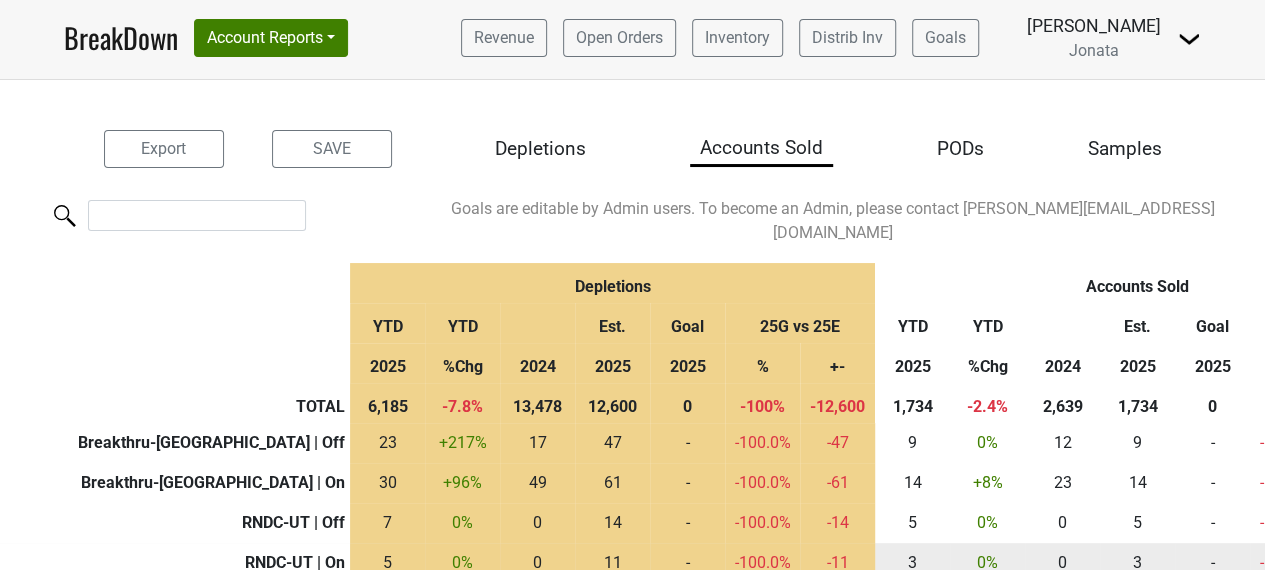 scroll, scrollTop: 0, scrollLeft: 0, axis: both 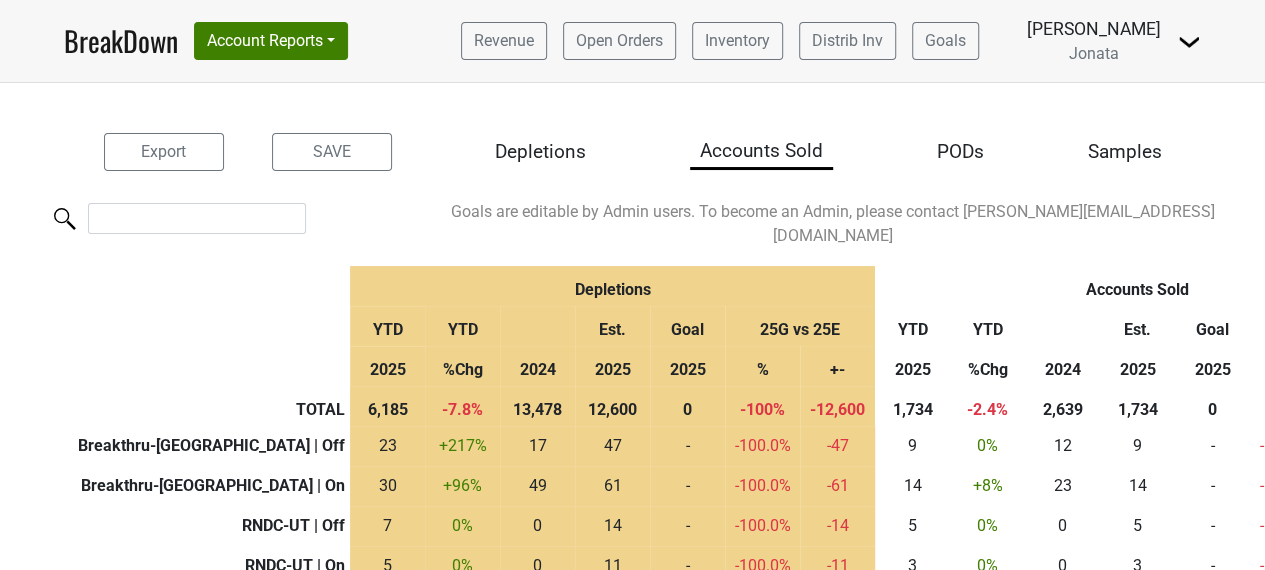 click on "PODs" at bounding box center (960, 152) 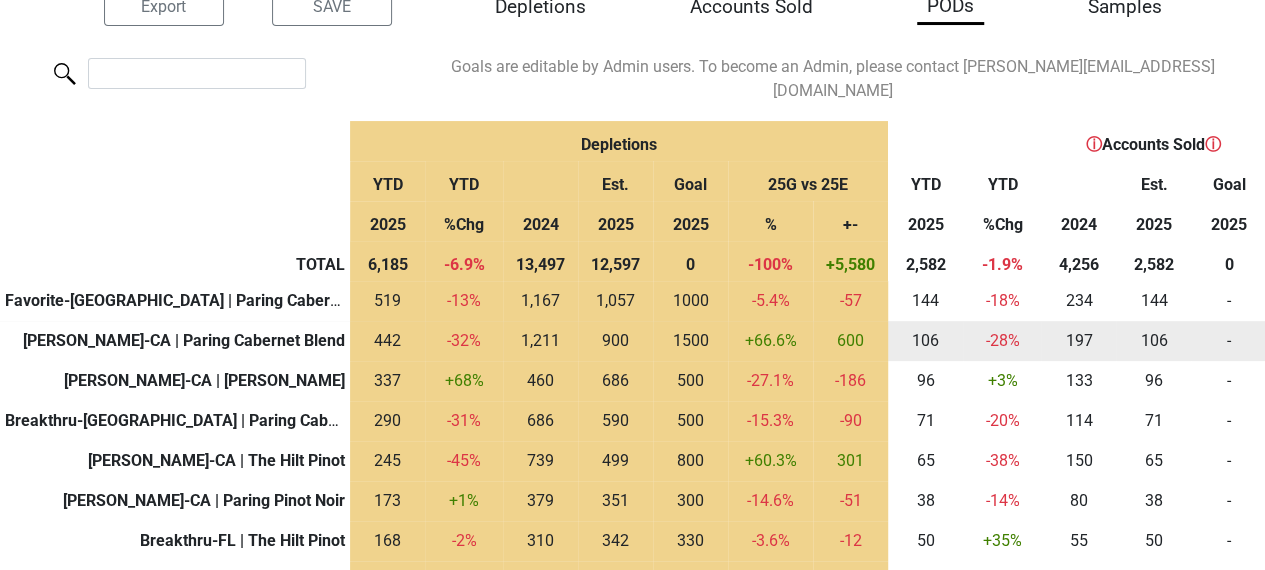 scroll, scrollTop: 0, scrollLeft: 0, axis: both 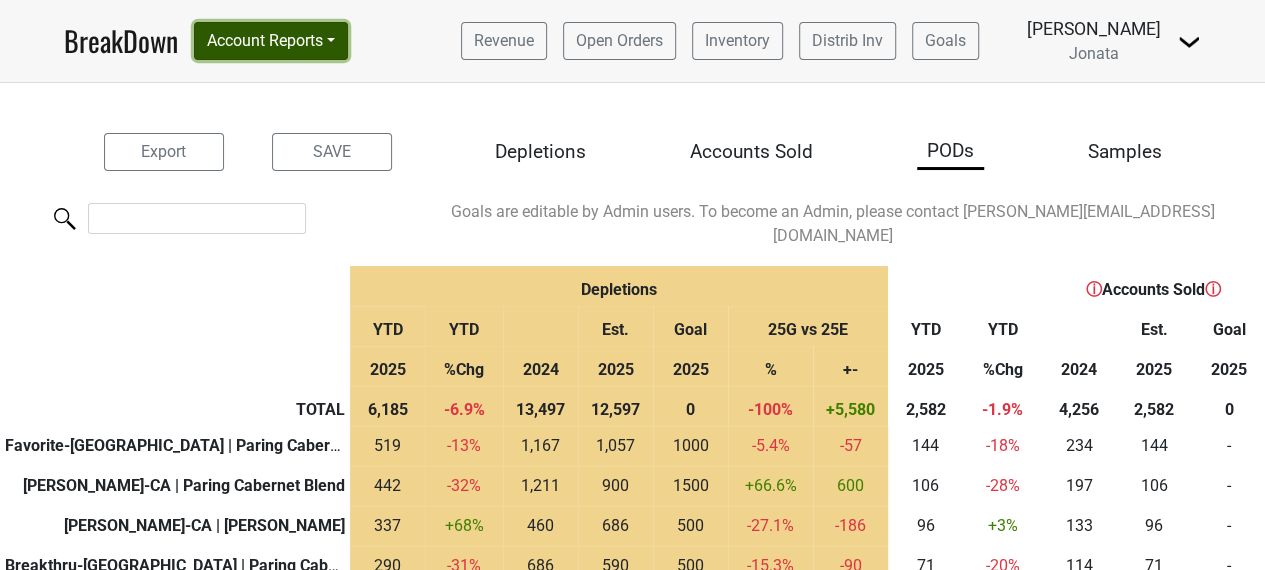 click on "Account Reports" at bounding box center [271, 41] 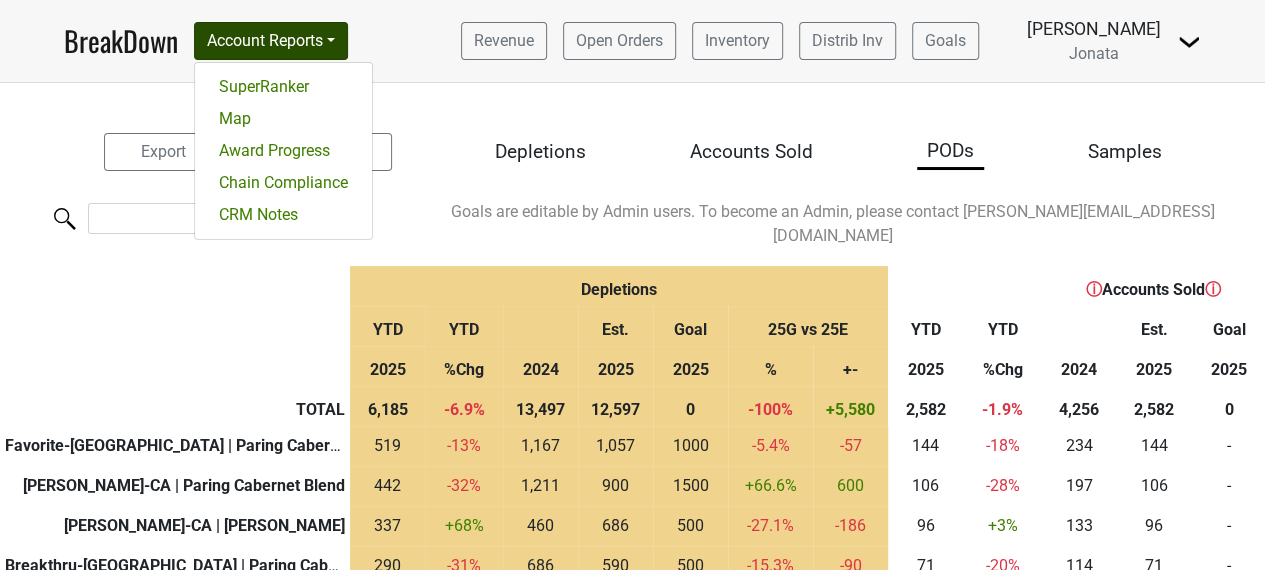click on "BreakDown" at bounding box center [121, 41] 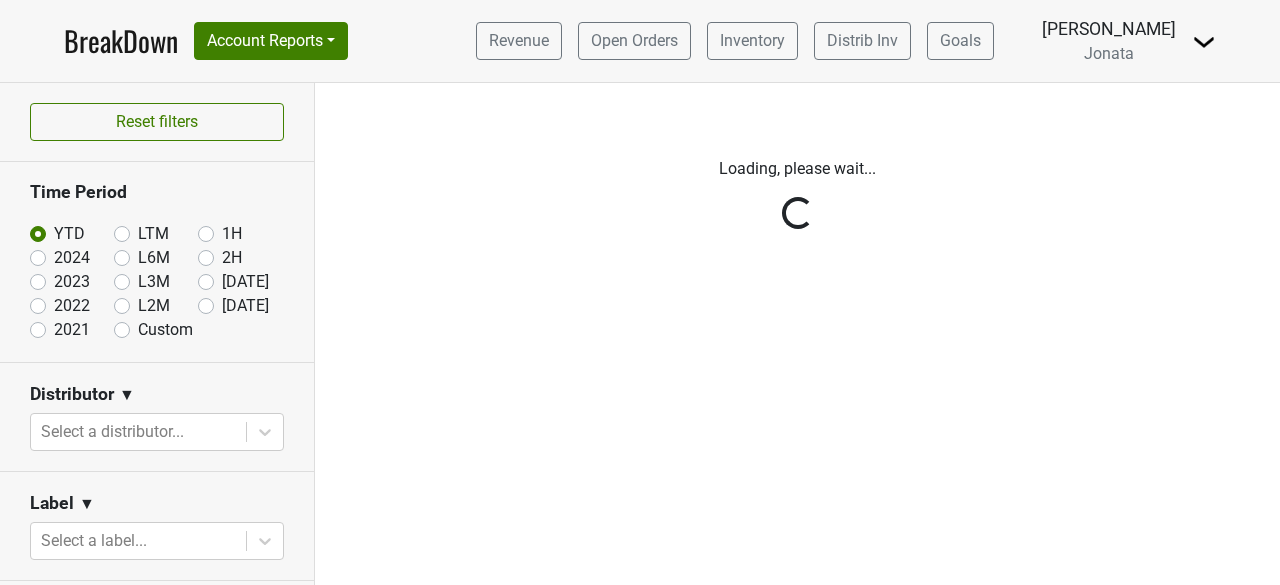 scroll, scrollTop: 0, scrollLeft: 0, axis: both 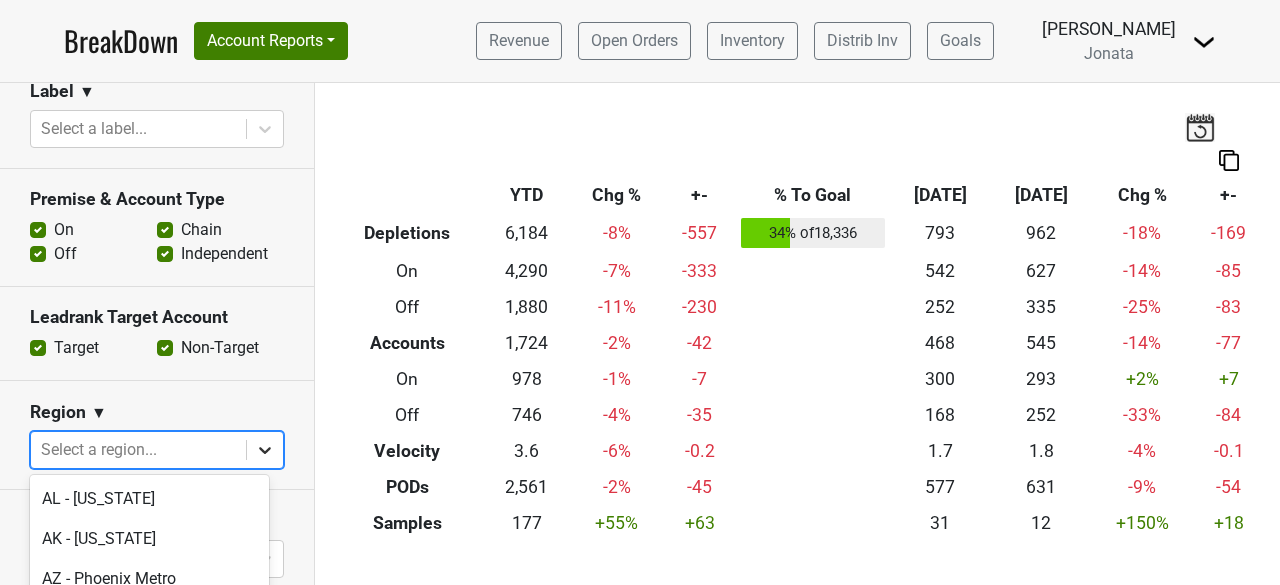click on "BreakDown
Account Reports
SuperRanker
Map
Award Progress
Chain Compliance
CRM Notes
Revenue
Open Orders
Inventory
Distrib Inv
Jonata" at bounding box center [640, 292] 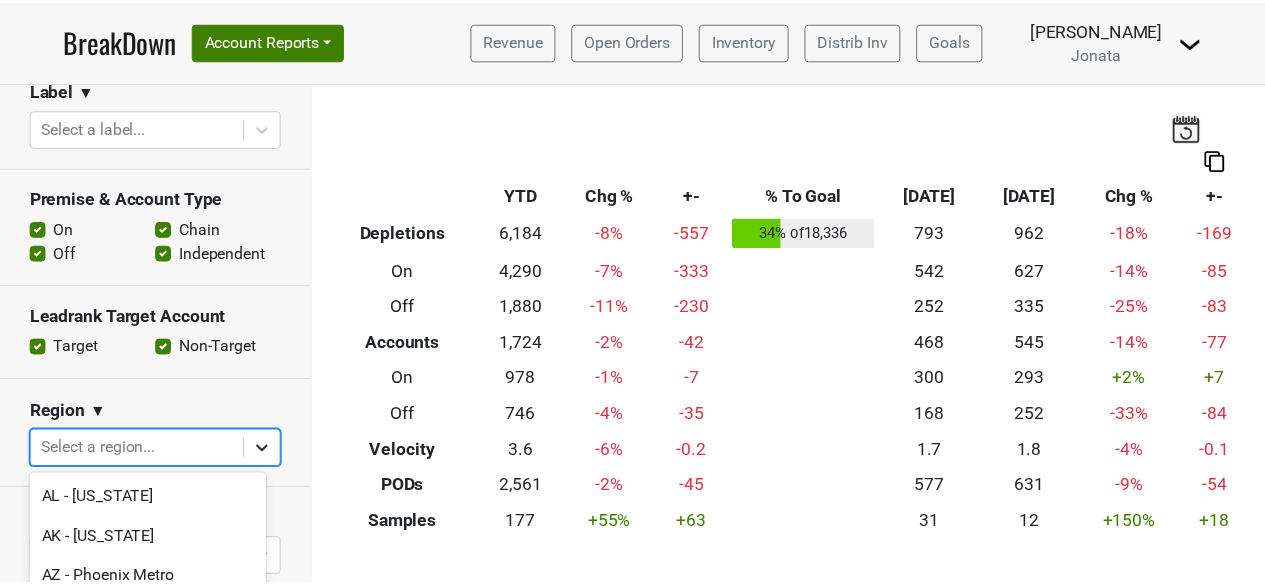 scroll, scrollTop: 190, scrollLeft: 0, axis: vertical 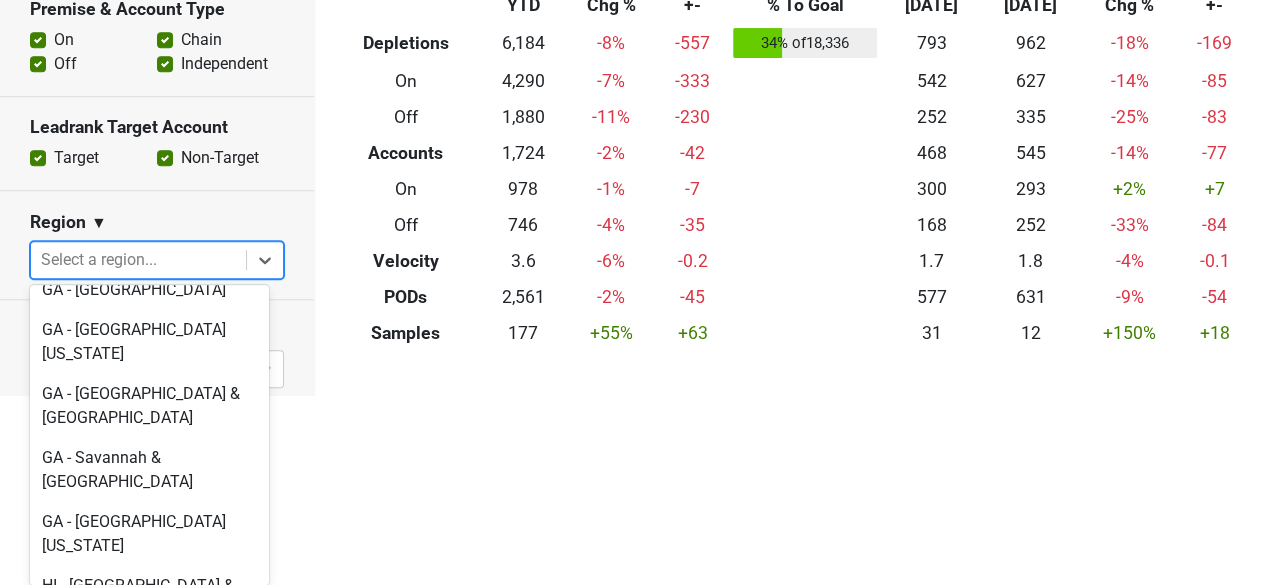 click on "IL - Chicago" at bounding box center (149, 834) 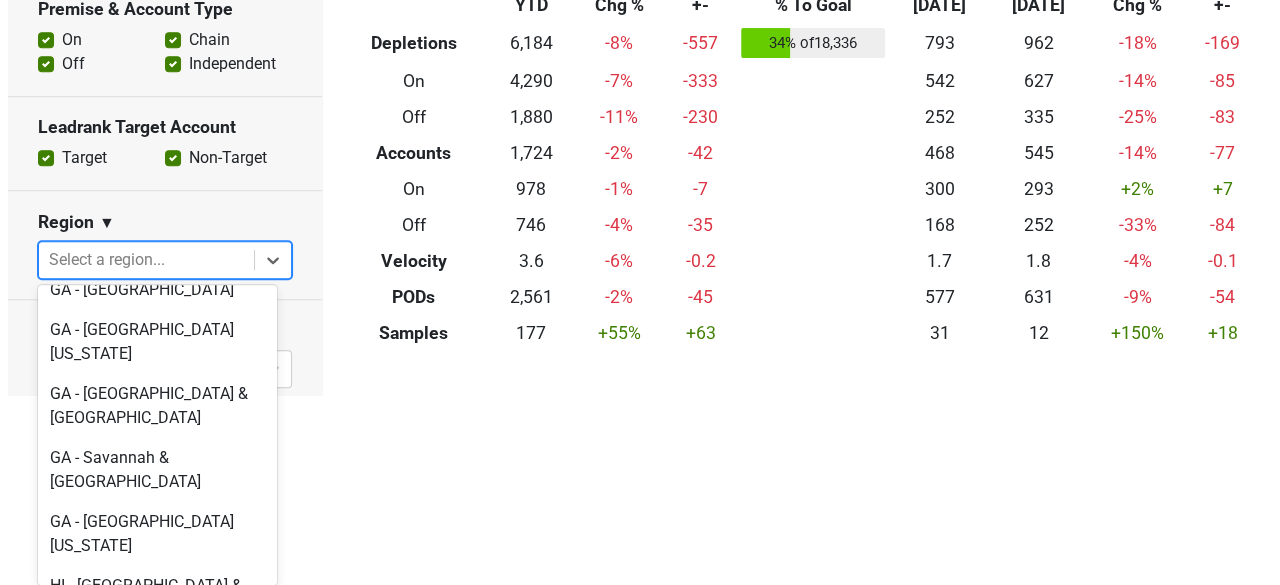 scroll, scrollTop: 0, scrollLeft: 0, axis: both 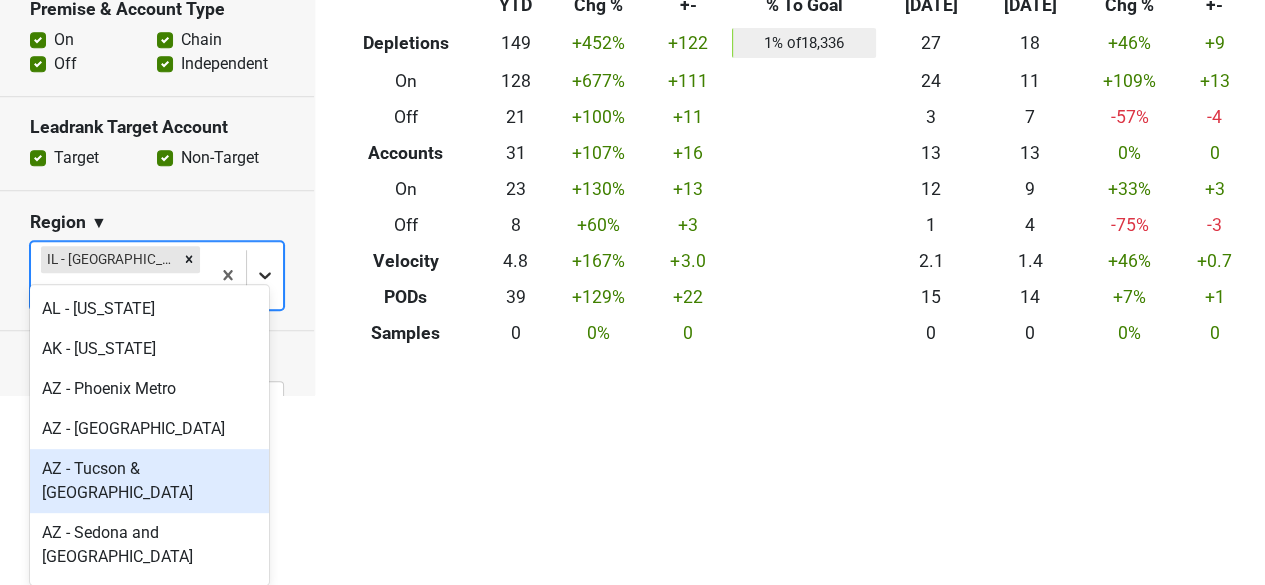 click on "BreakDown
Account Reports
SuperRanker
Map
Award Progress
Chain Compliance
CRM Notes
Revenue
Open Orders
Inventory
Distrib Inv
Jonata" at bounding box center (632, 102) 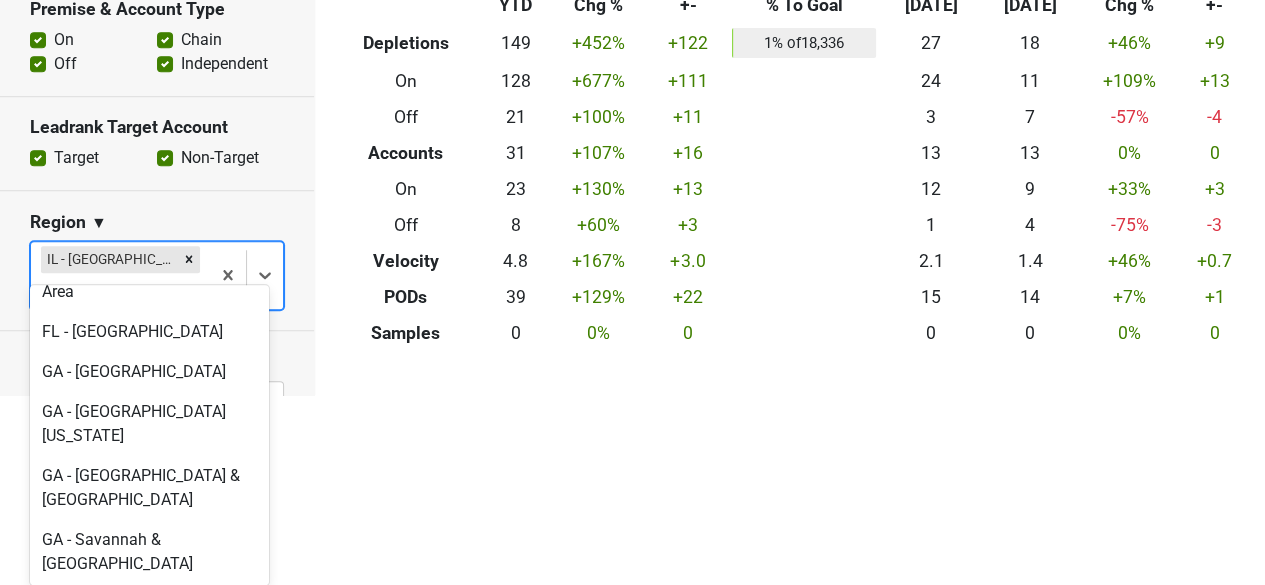scroll, scrollTop: 2133, scrollLeft: 0, axis: vertical 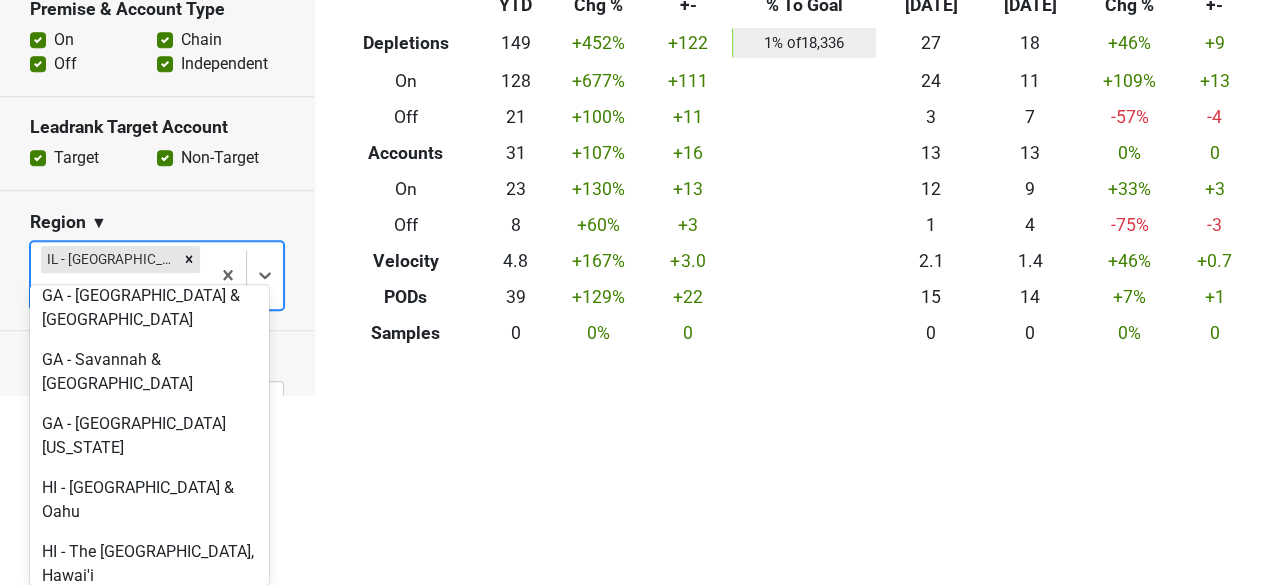 click on "IL - Illinois (Beyond Chicagoland)" at bounding box center (149, 748) 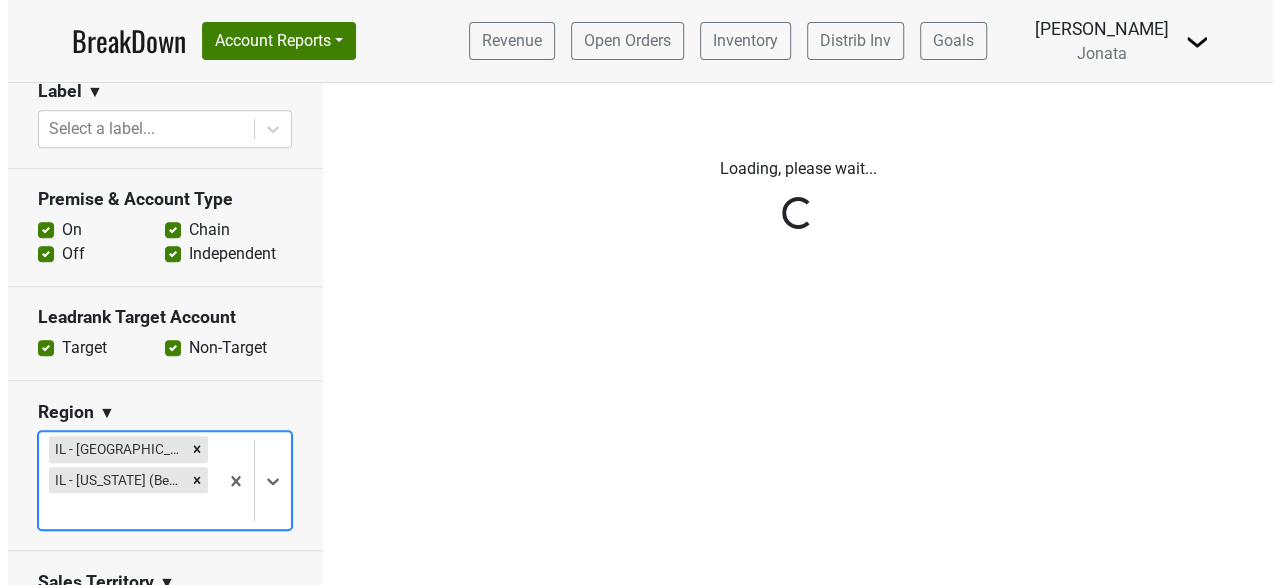 scroll, scrollTop: 0, scrollLeft: 0, axis: both 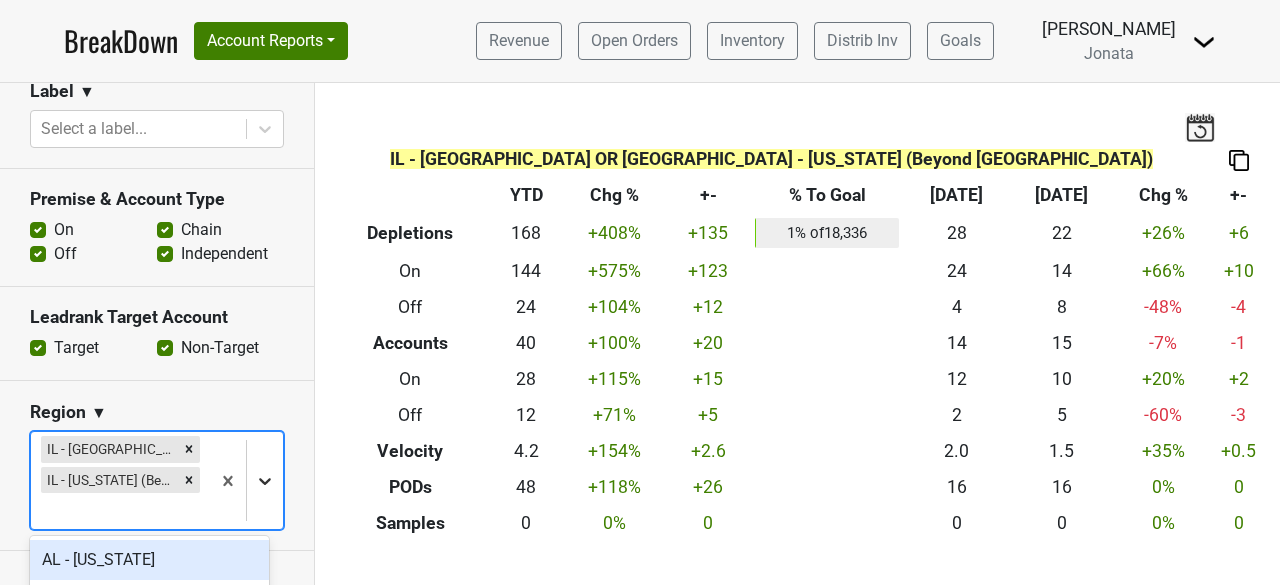 click on "BreakDown
Account Reports
SuperRanker
Map
Award Progress
Chain Compliance
CRM Notes
Revenue
Open Orders
Inventory
Distrib Inv
Jonata" at bounding box center [640, 292] 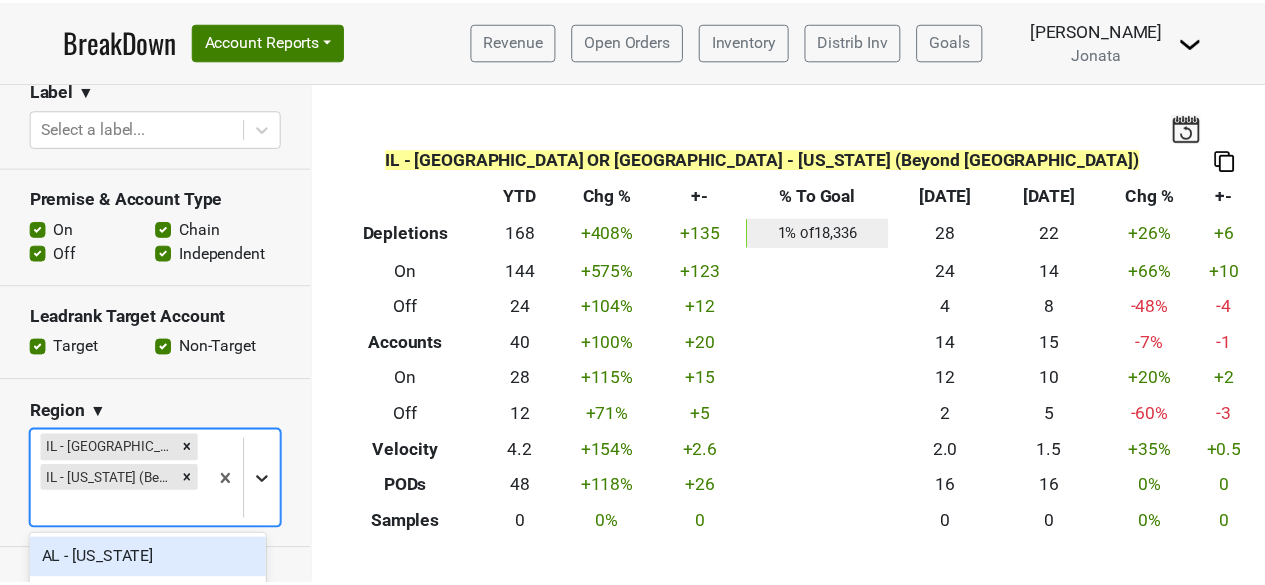 scroll, scrollTop: 250, scrollLeft: 0, axis: vertical 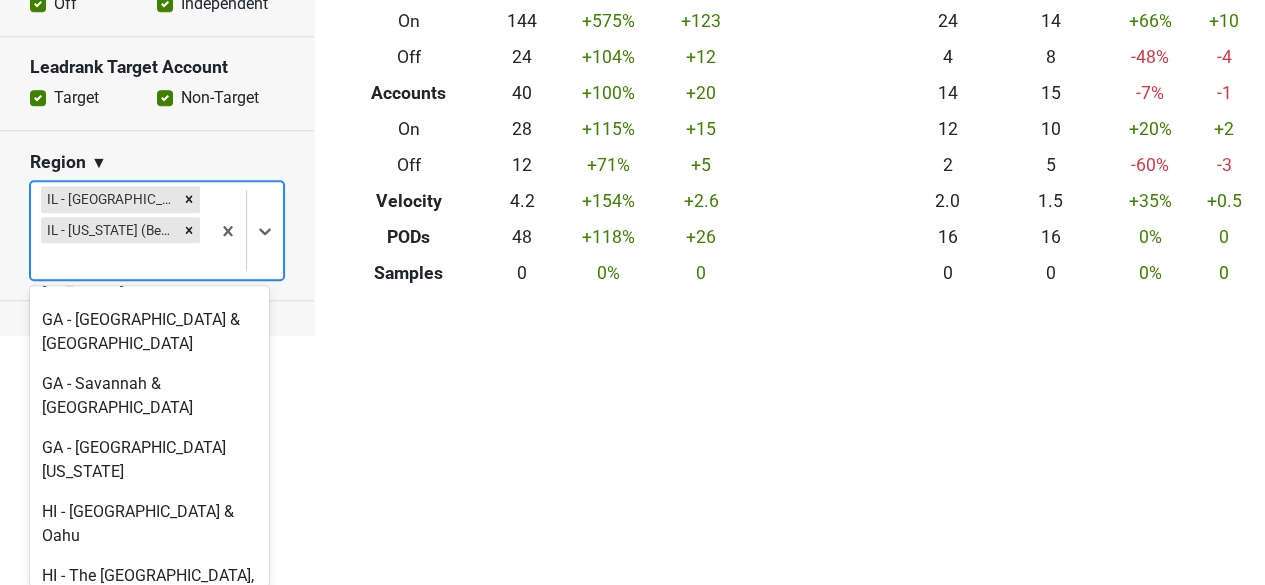 click on "IL - Chicago Suburbs" at bounding box center [149, 760] 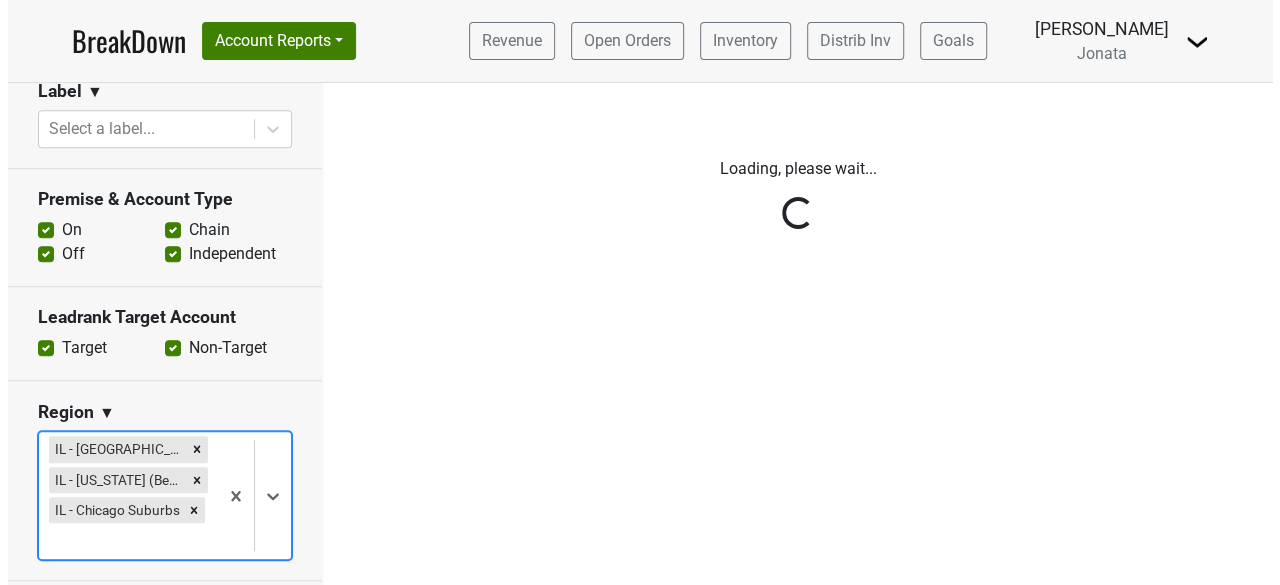 scroll, scrollTop: 0, scrollLeft: 0, axis: both 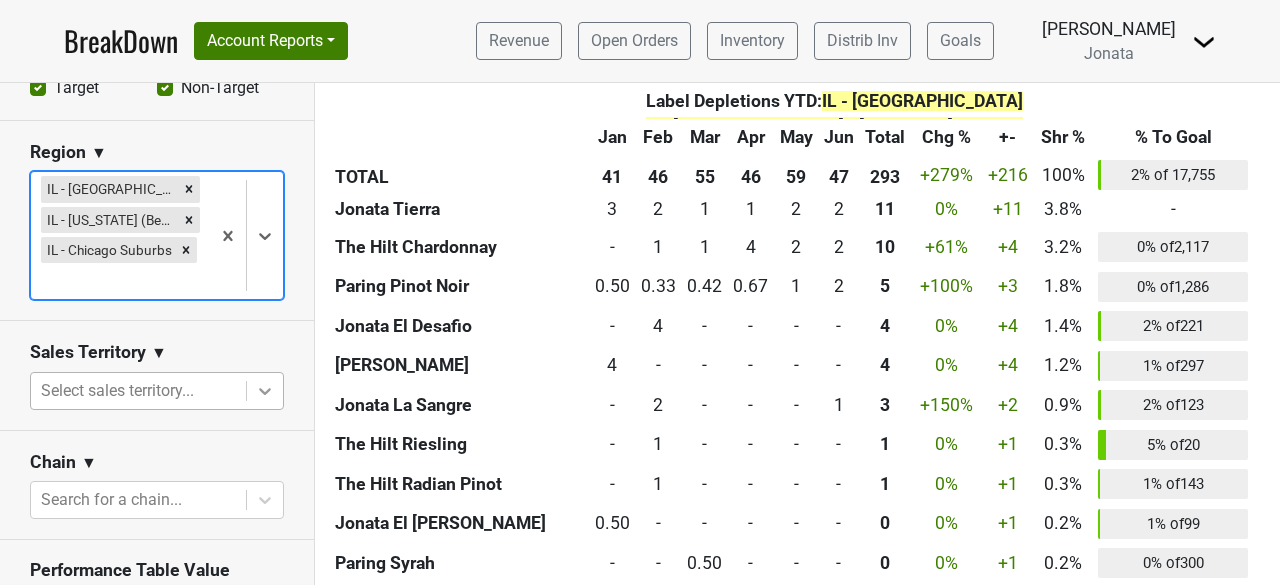click 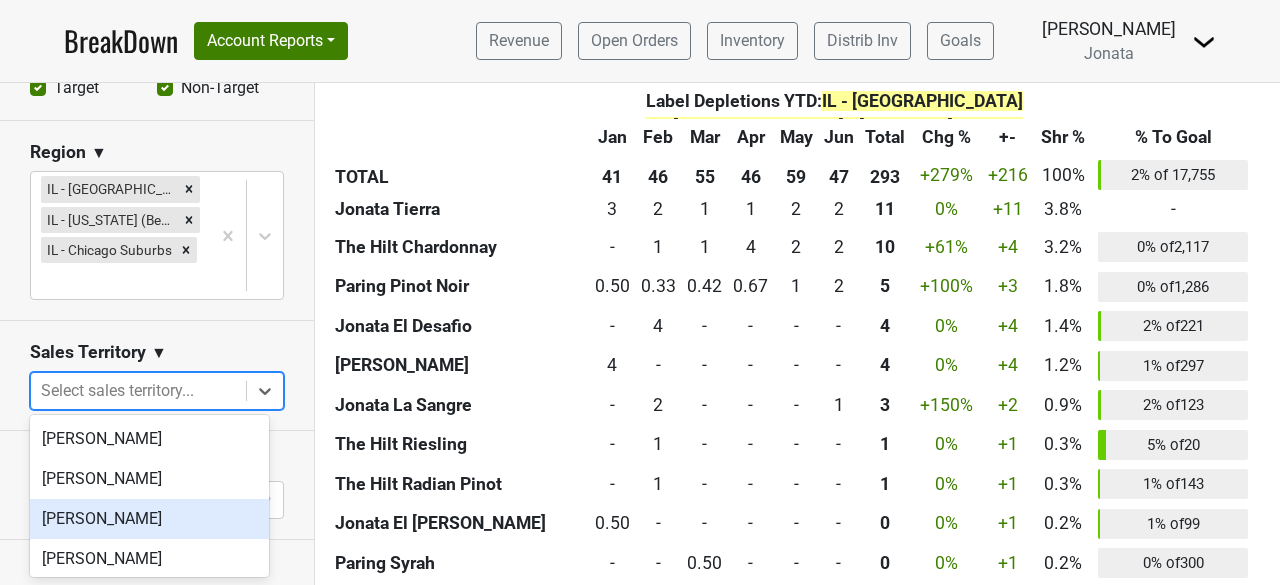 click on "[PERSON_NAME]" at bounding box center [149, 519] 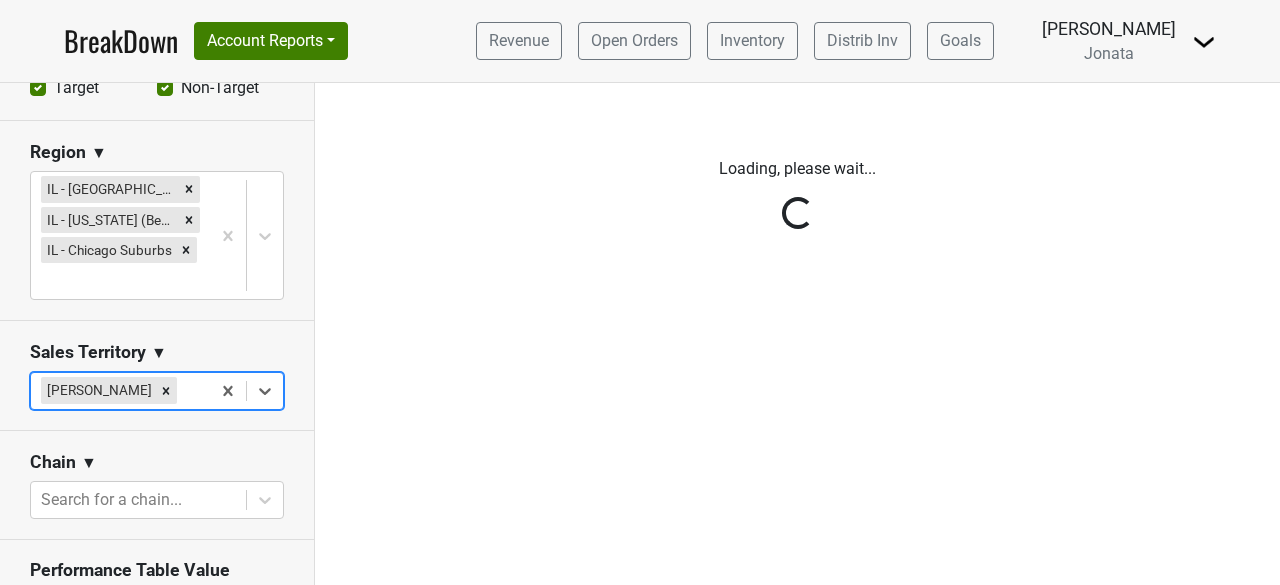 scroll, scrollTop: 0, scrollLeft: 0, axis: both 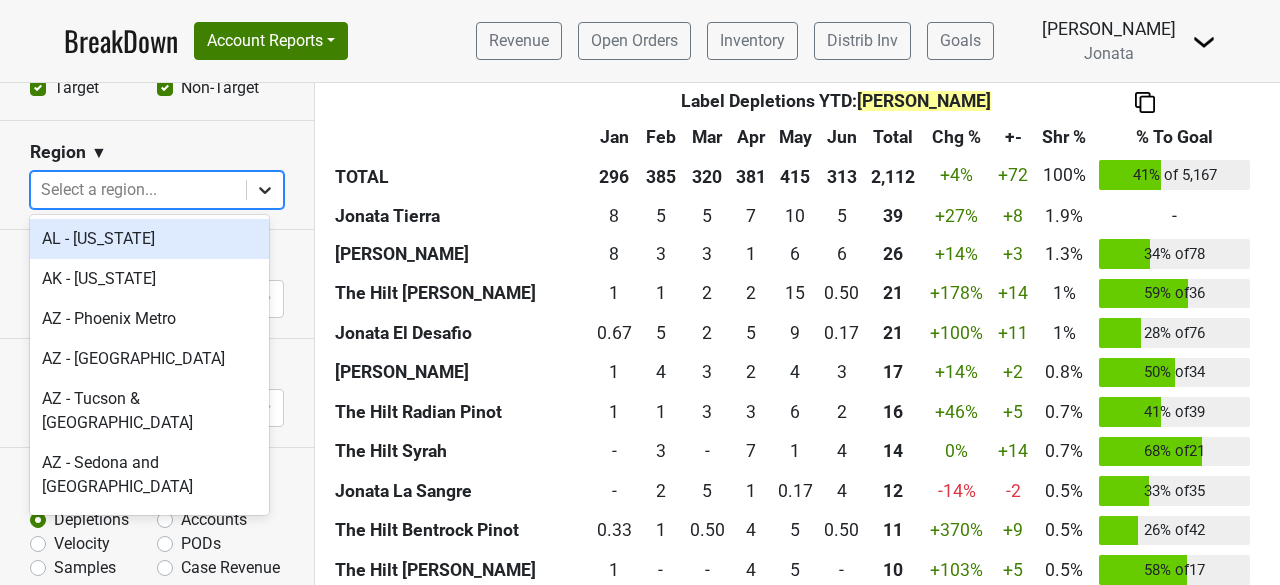 click at bounding box center [265, 190] 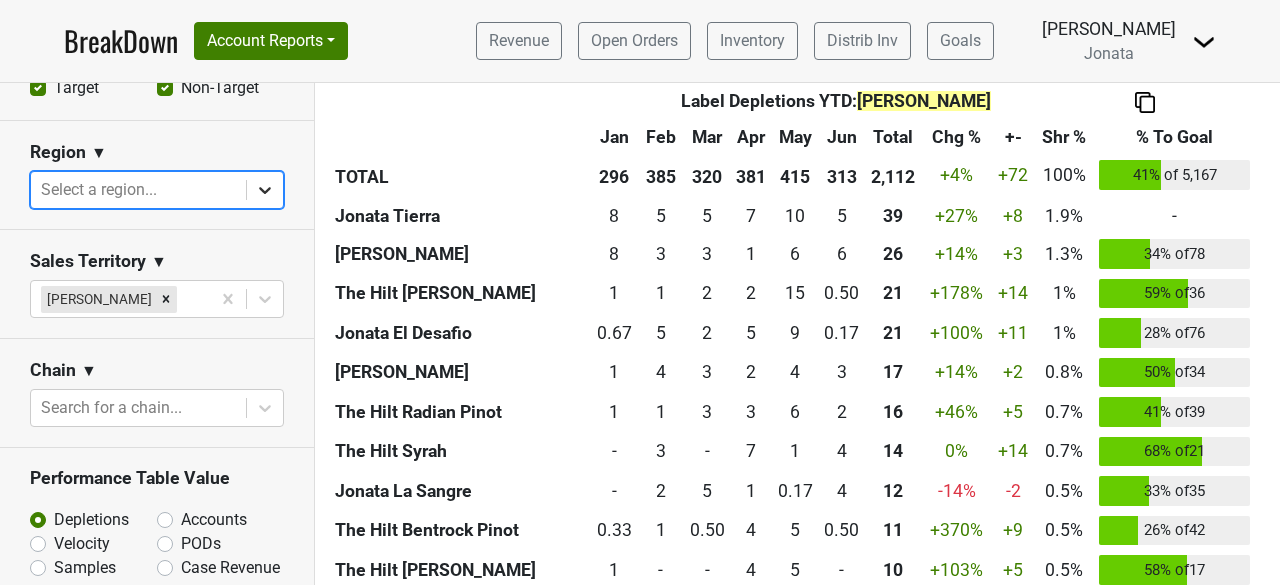 click 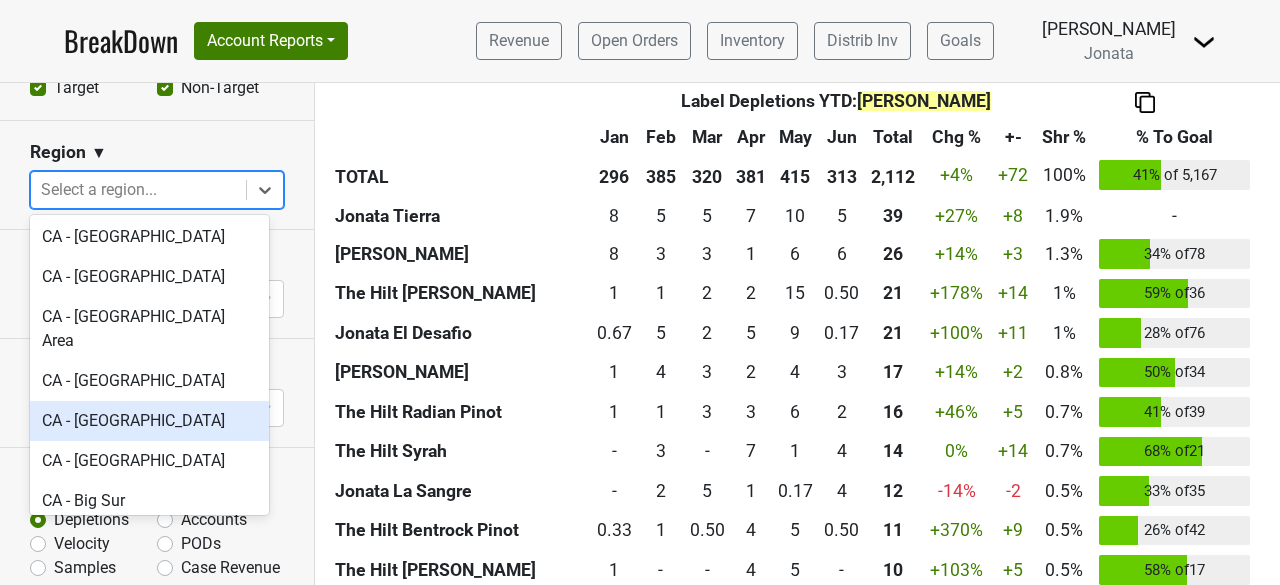 scroll, scrollTop: 984, scrollLeft: 0, axis: vertical 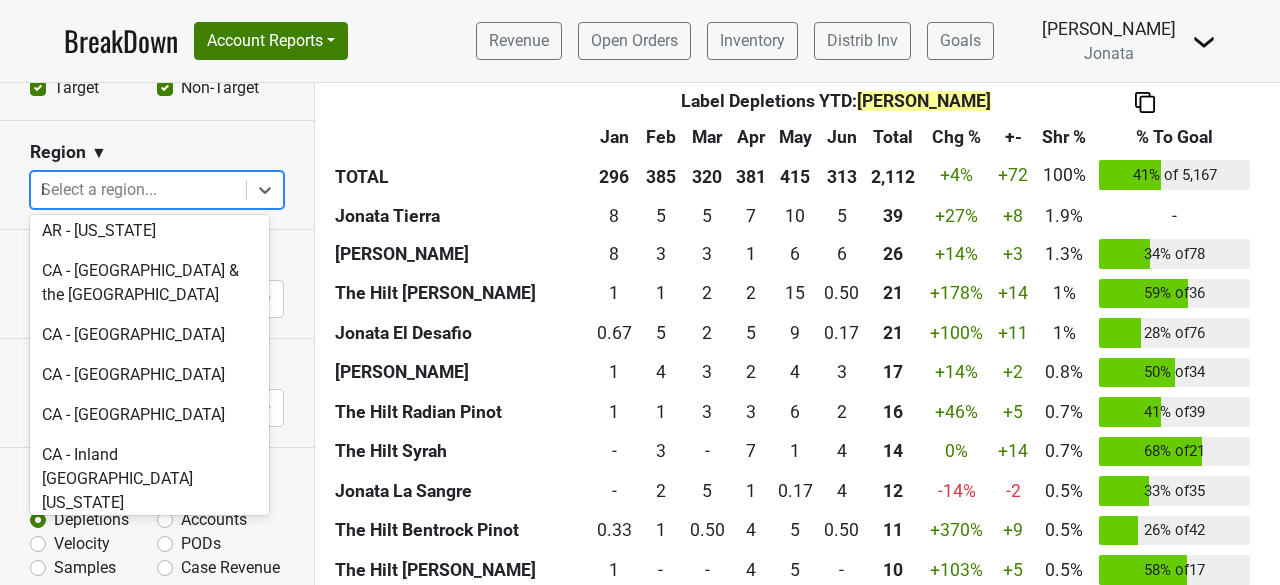 type on "il" 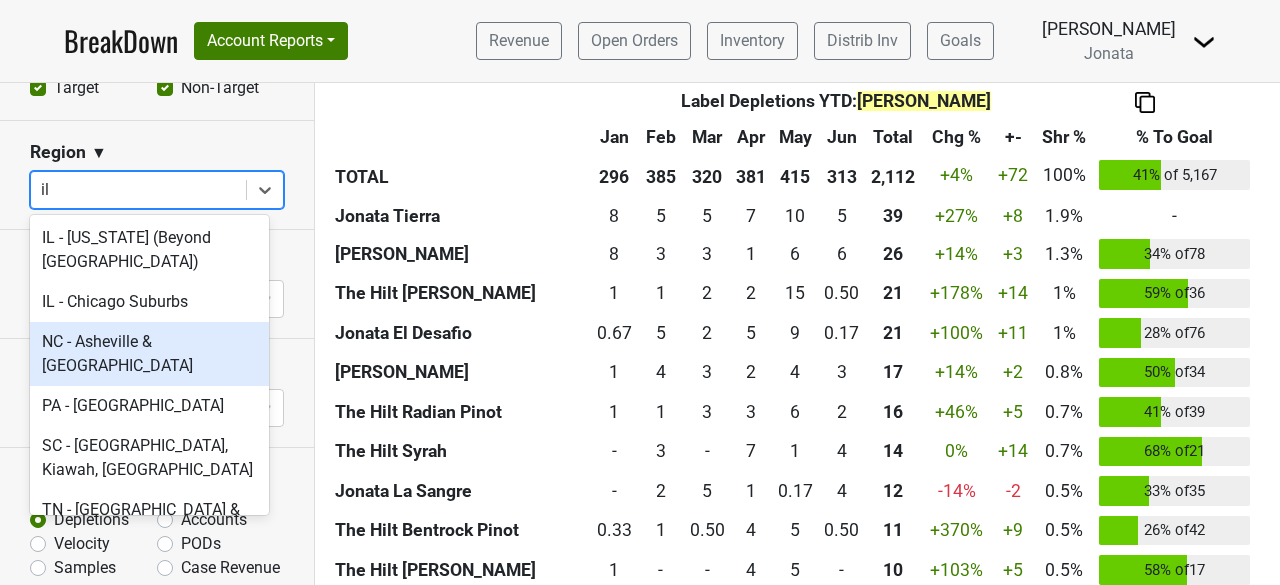 scroll, scrollTop: 80, scrollLeft: 0, axis: vertical 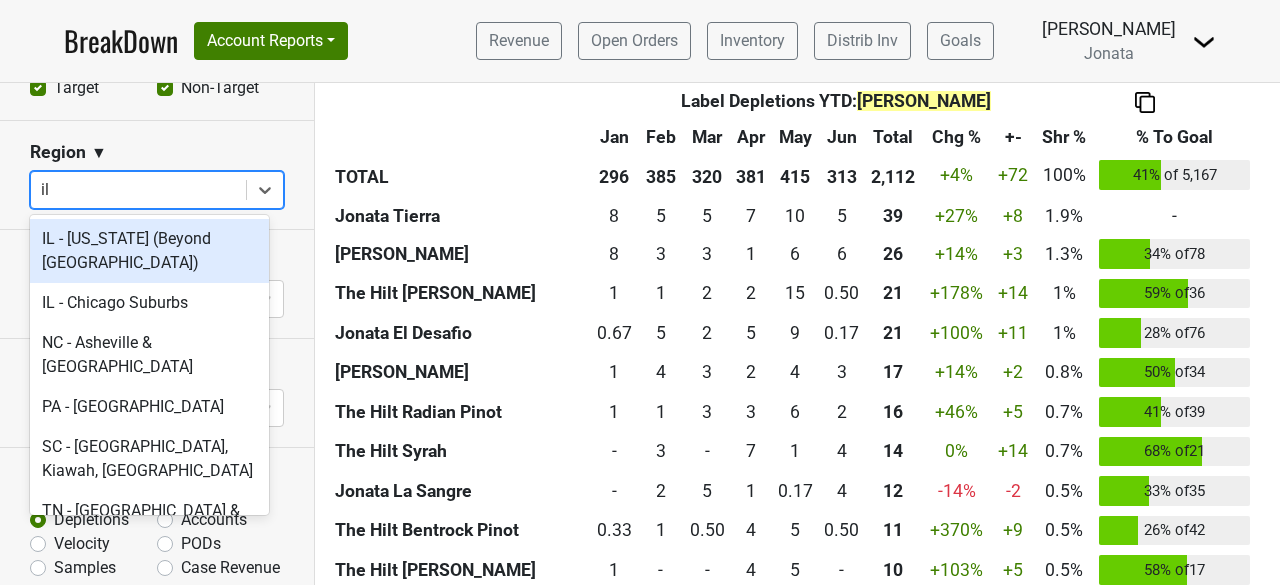 click on "IL - Illinois (Beyond Chicagoland)" at bounding box center [149, 251] 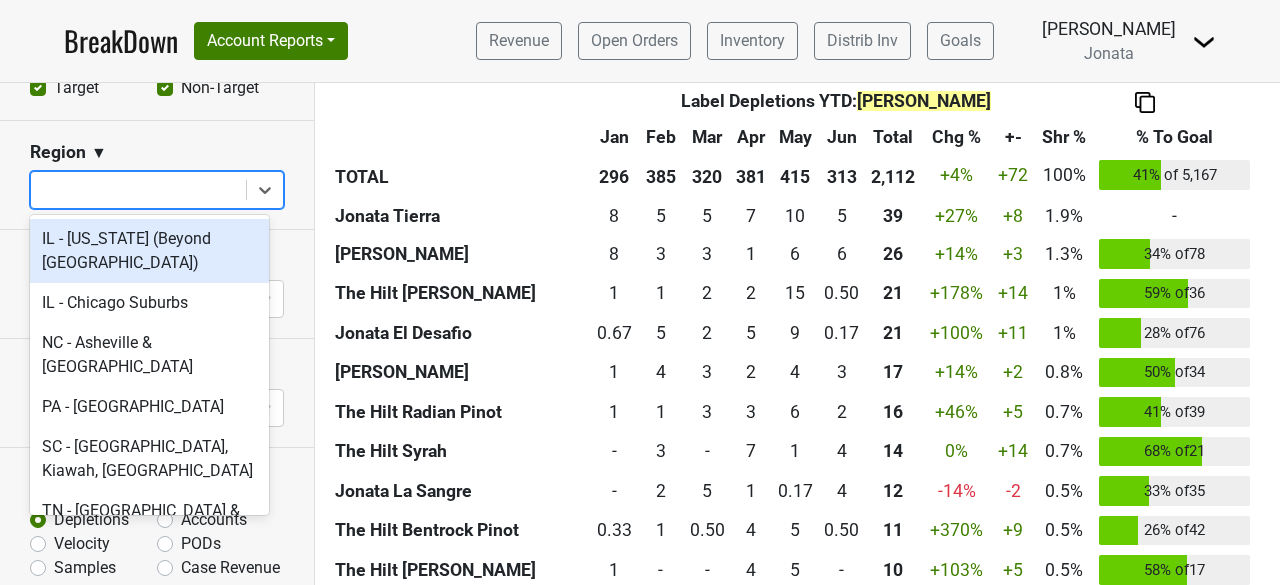 scroll, scrollTop: 0, scrollLeft: 0, axis: both 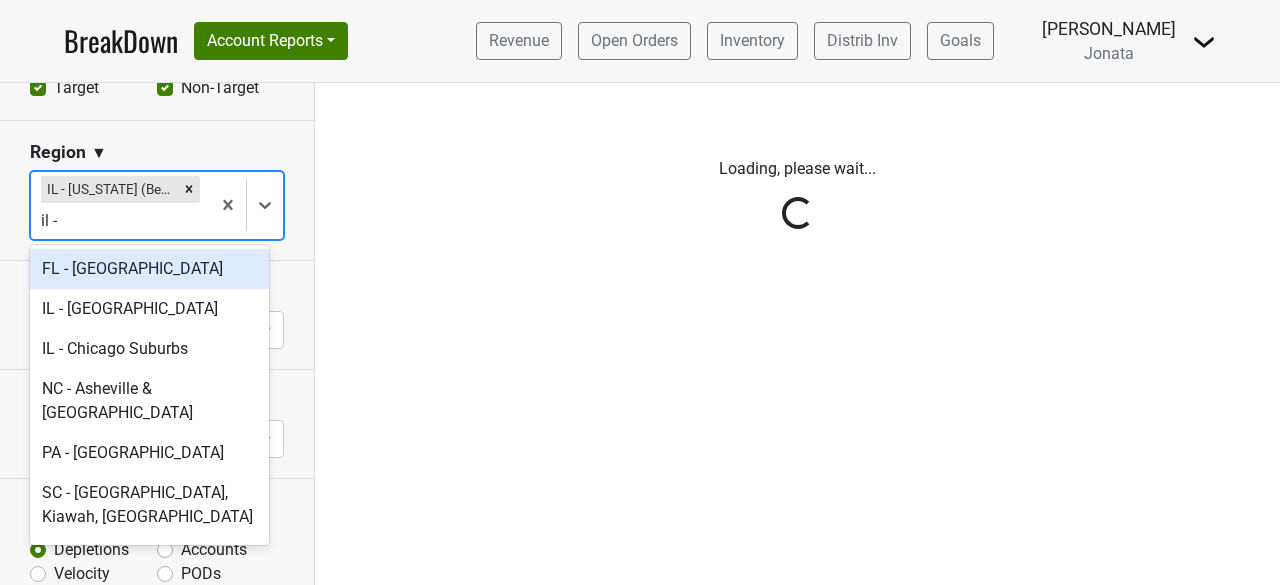 type on "il -" 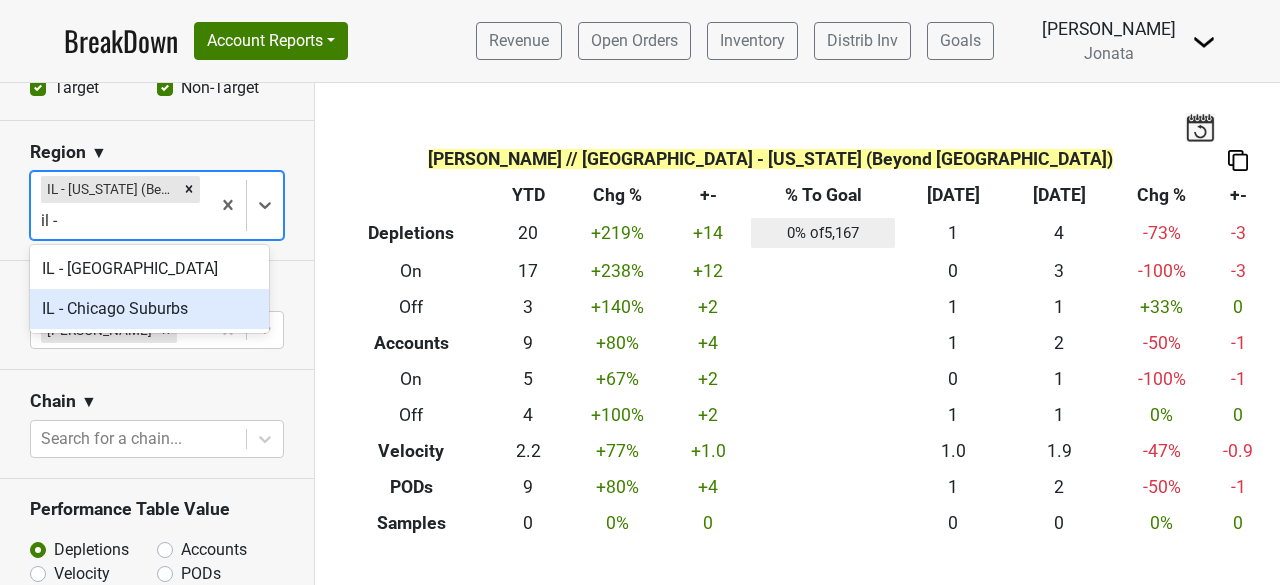click on "IL - Chicago Suburbs" at bounding box center (149, 309) 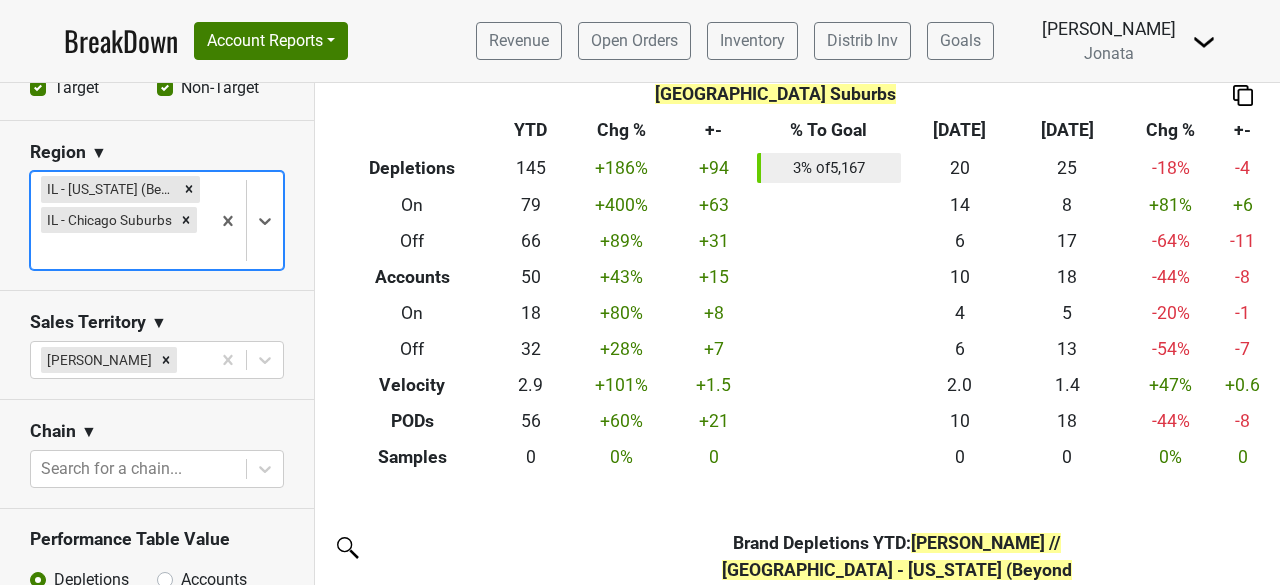 scroll, scrollTop: 0, scrollLeft: 0, axis: both 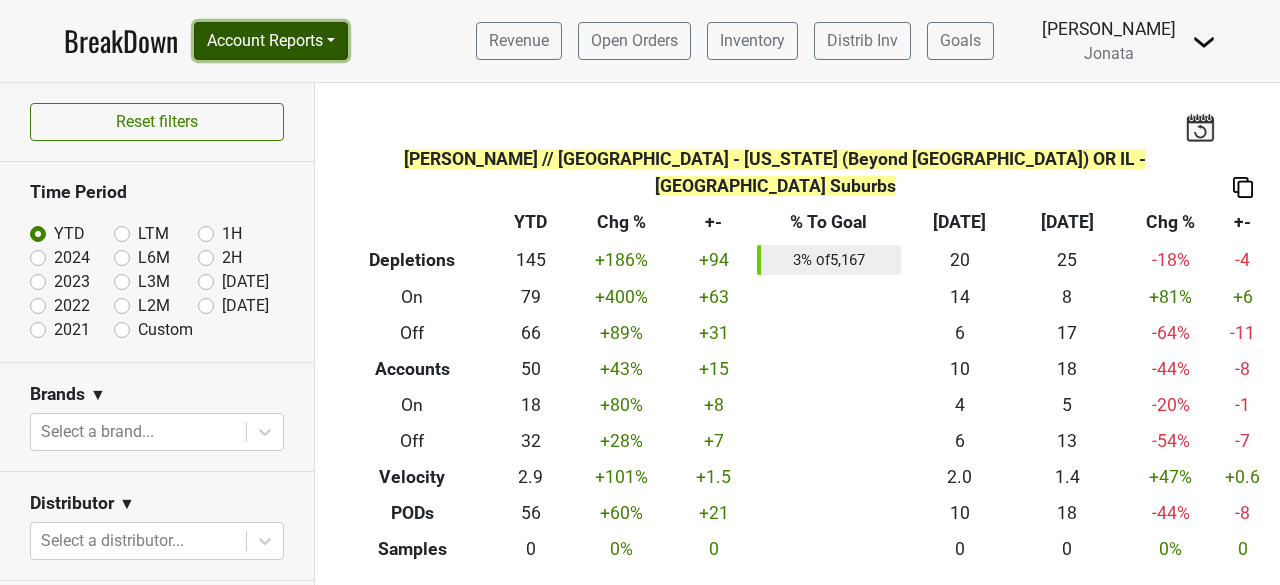click on "Account Reports" at bounding box center (271, 41) 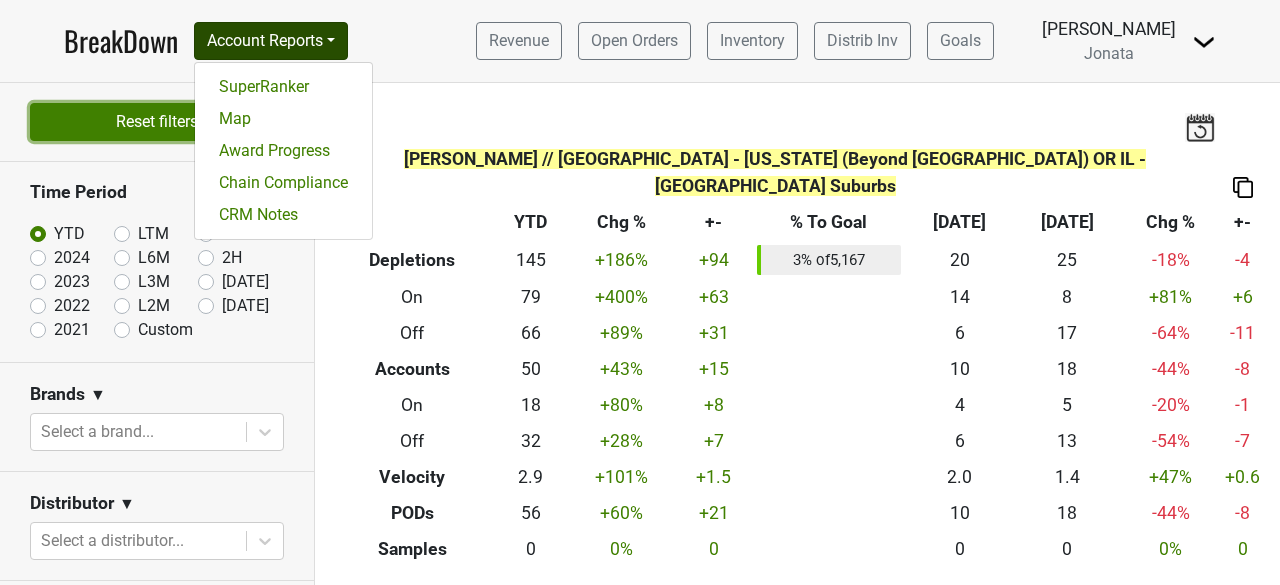 click on "Reset filters" at bounding box center (157, 122) 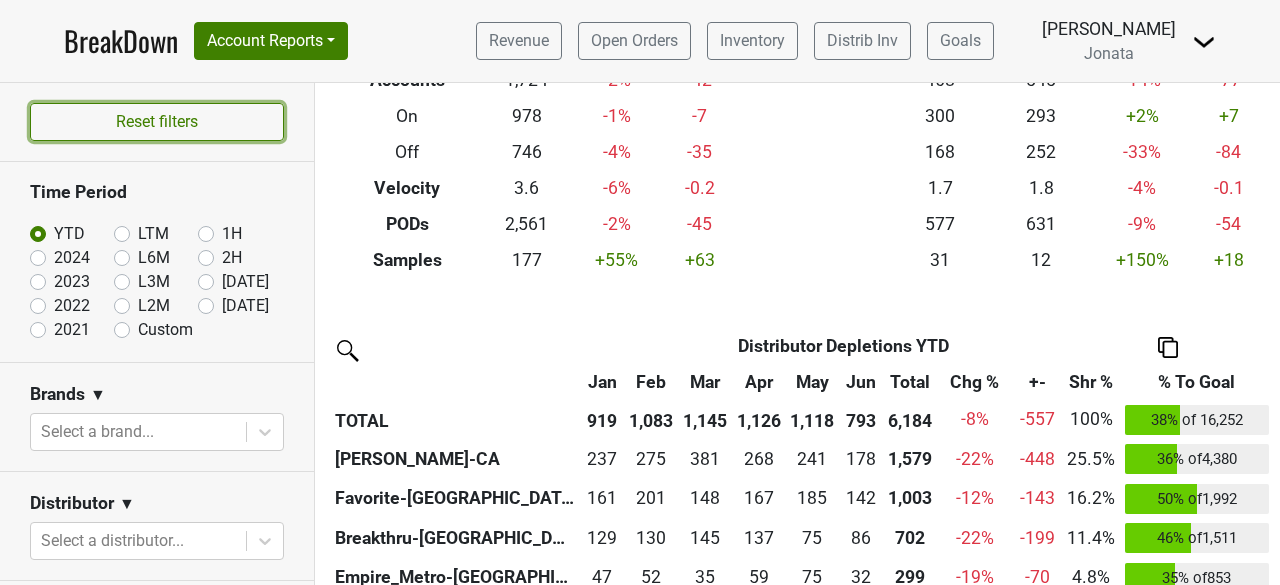 scroll, scrollTop: 0, scrollLeft: 0, axis: both 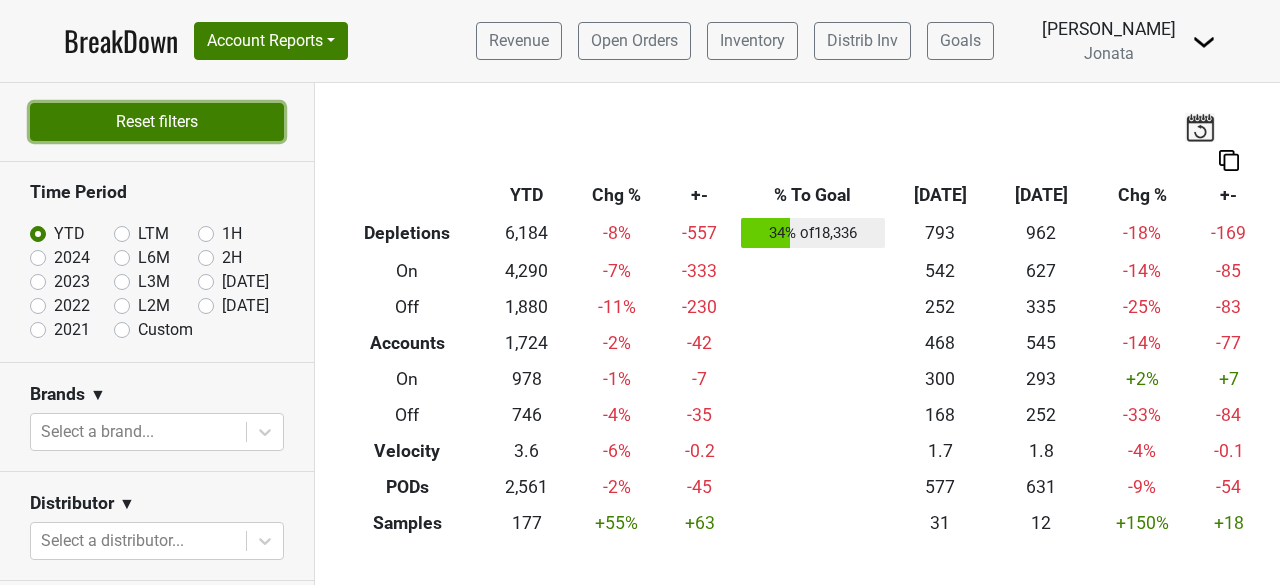click on "Reset filters" at bounding box center (157, 122) 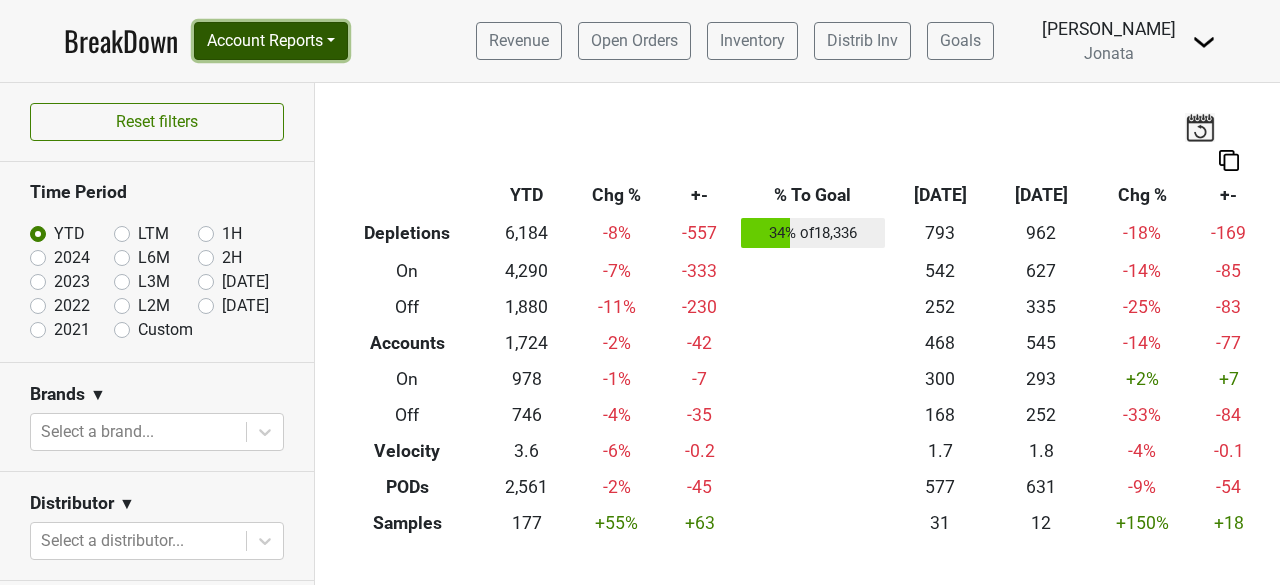 click on "Account Reports" at bounding box center [271, 41] 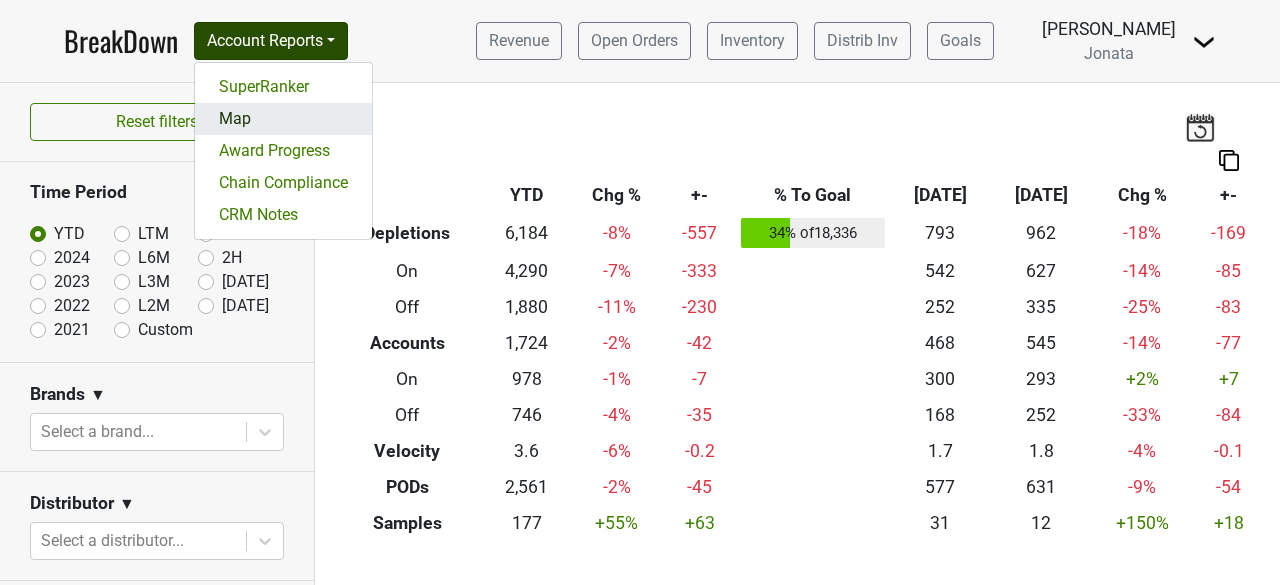click on "Map" at bounding box center (283, 119) 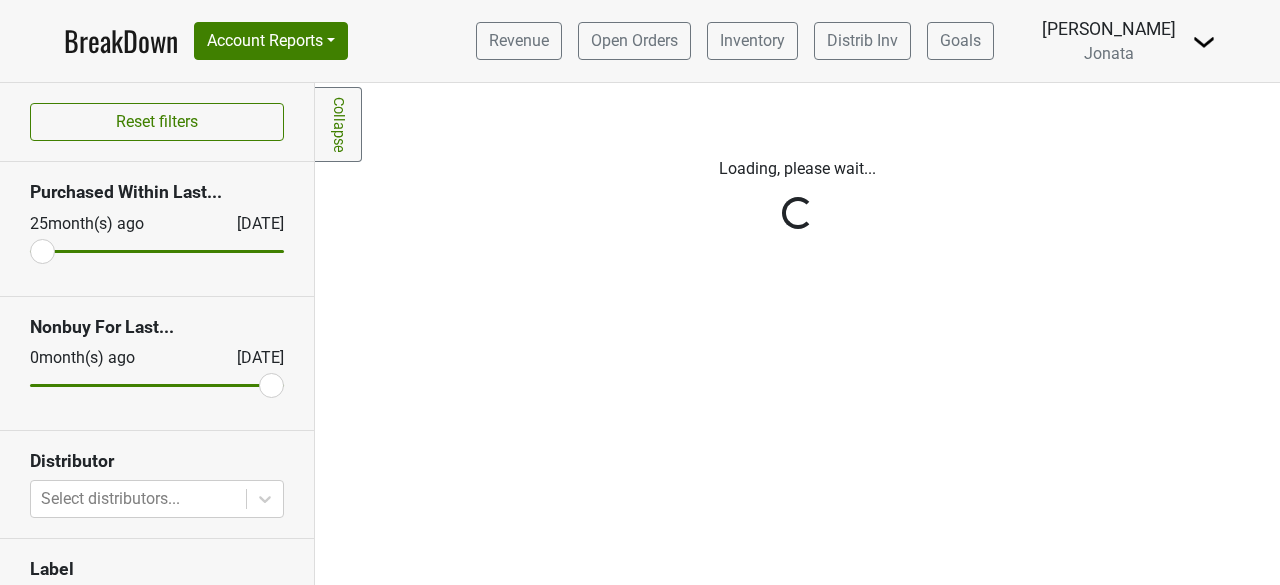 scroll, scrollTop: 0, scrollLeft: 0, axis: both 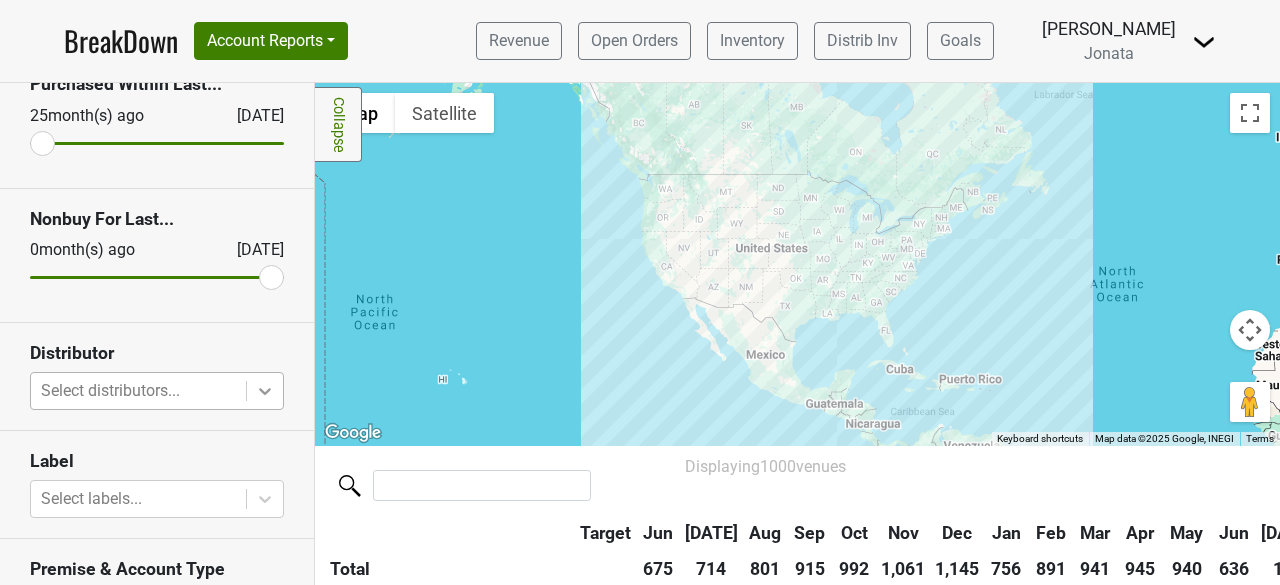 click 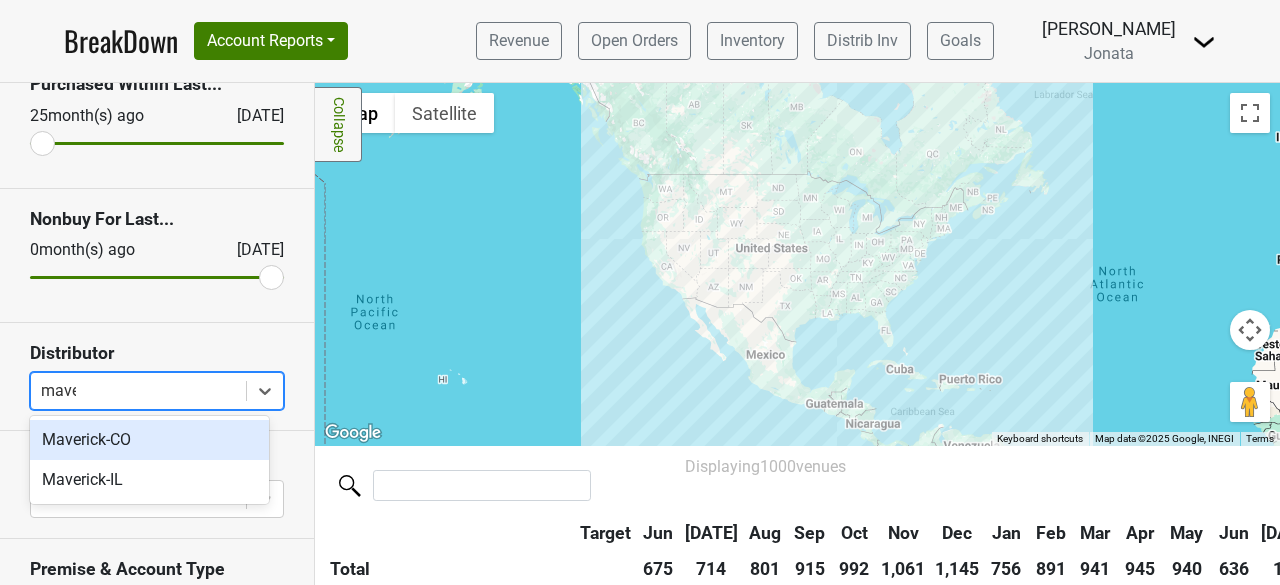 type on "maver" 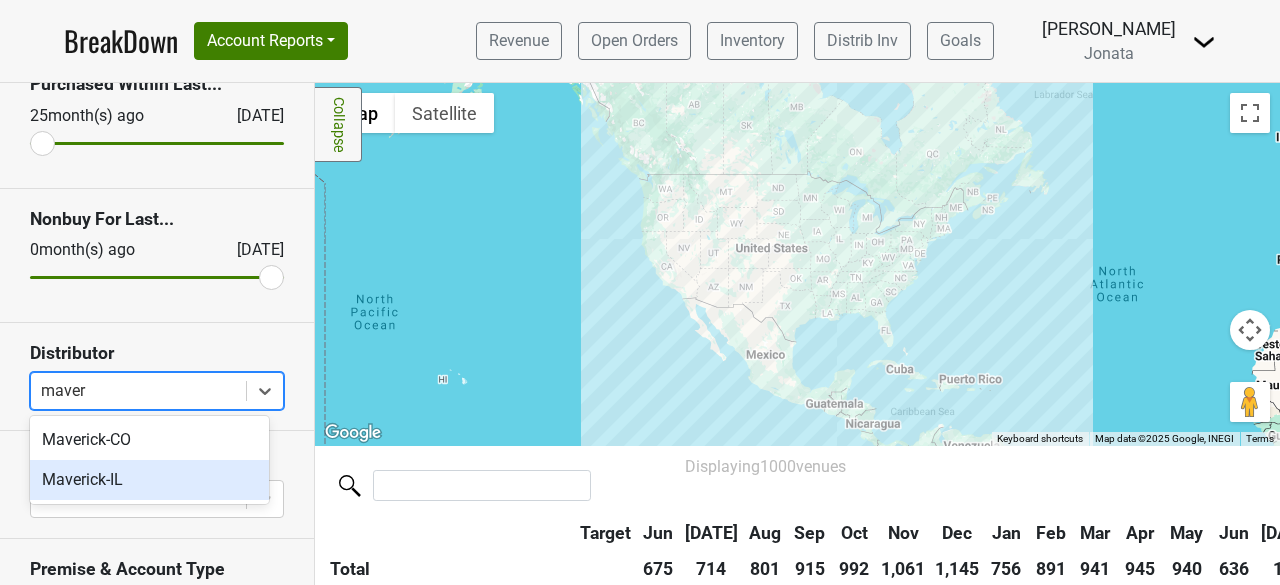 click on "Maverick-IL" at bounding box center (149, 480) 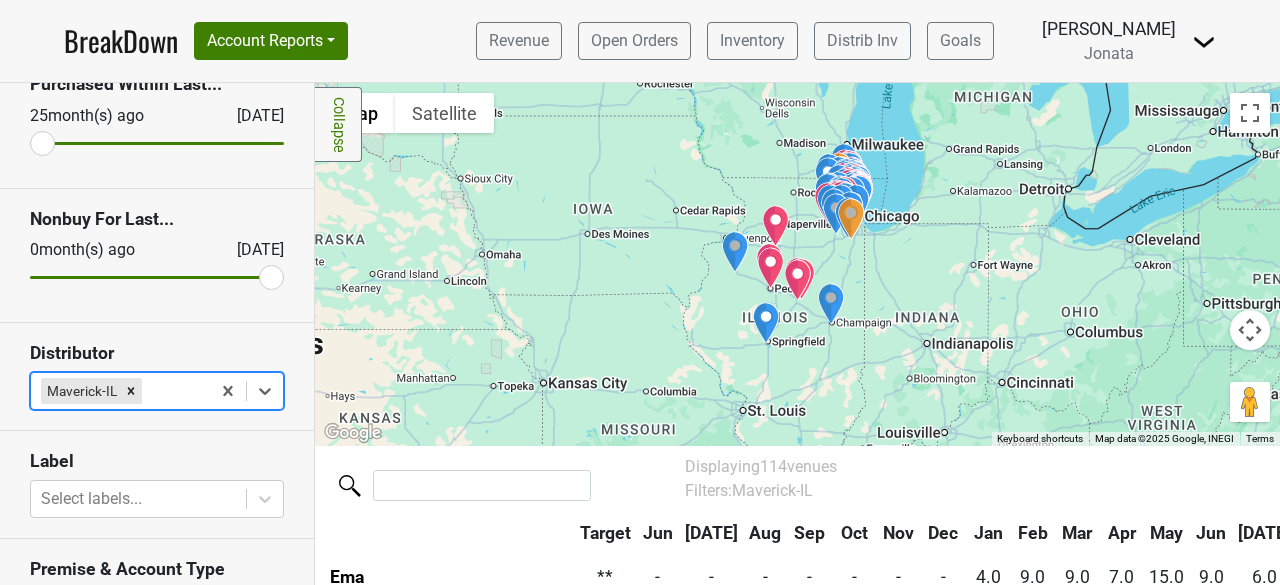 scroll, scrollTop: 0, scrollLeft: 0, axis: both 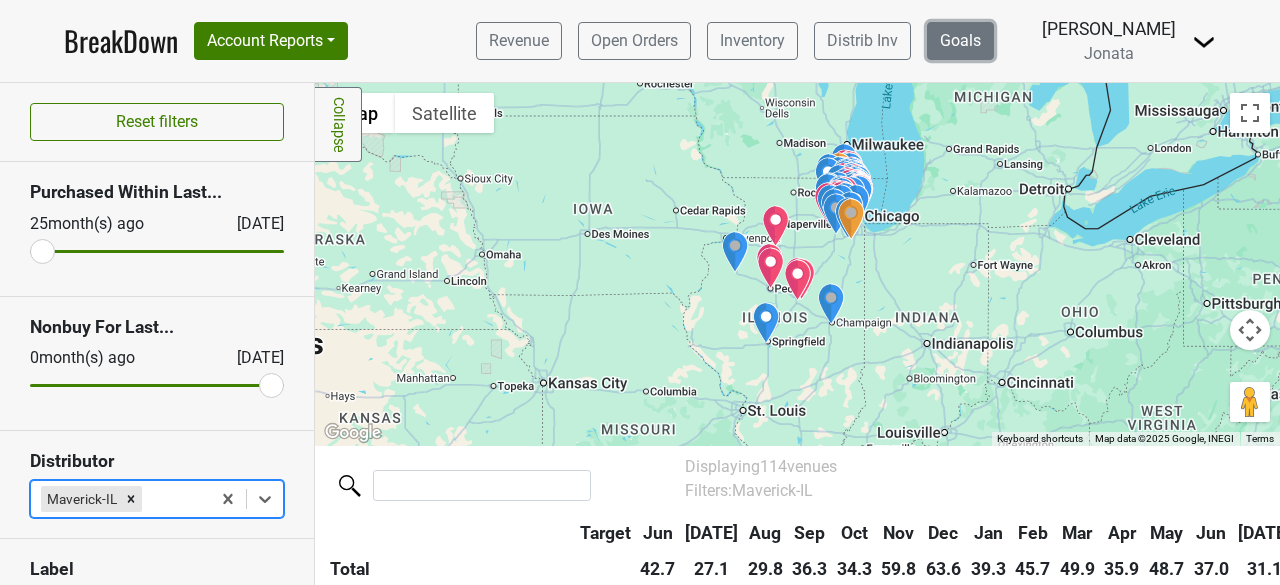 click on "Goals" at bounding box center (960, 41) 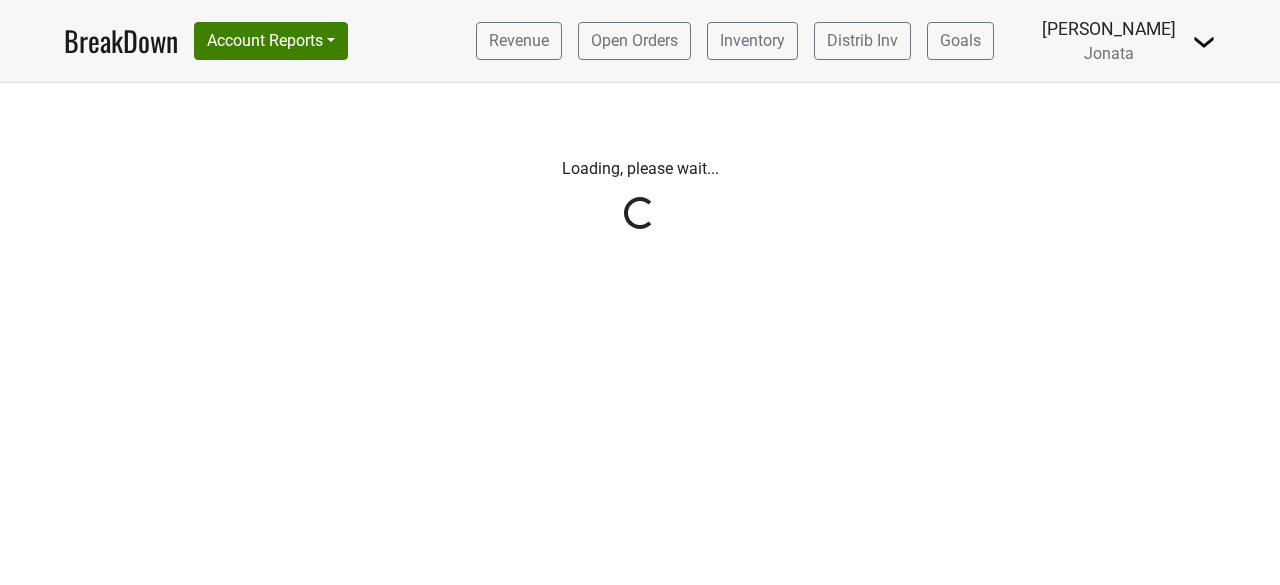 scroll, scrollTop: 0, scrollLeft: 0, axis: both 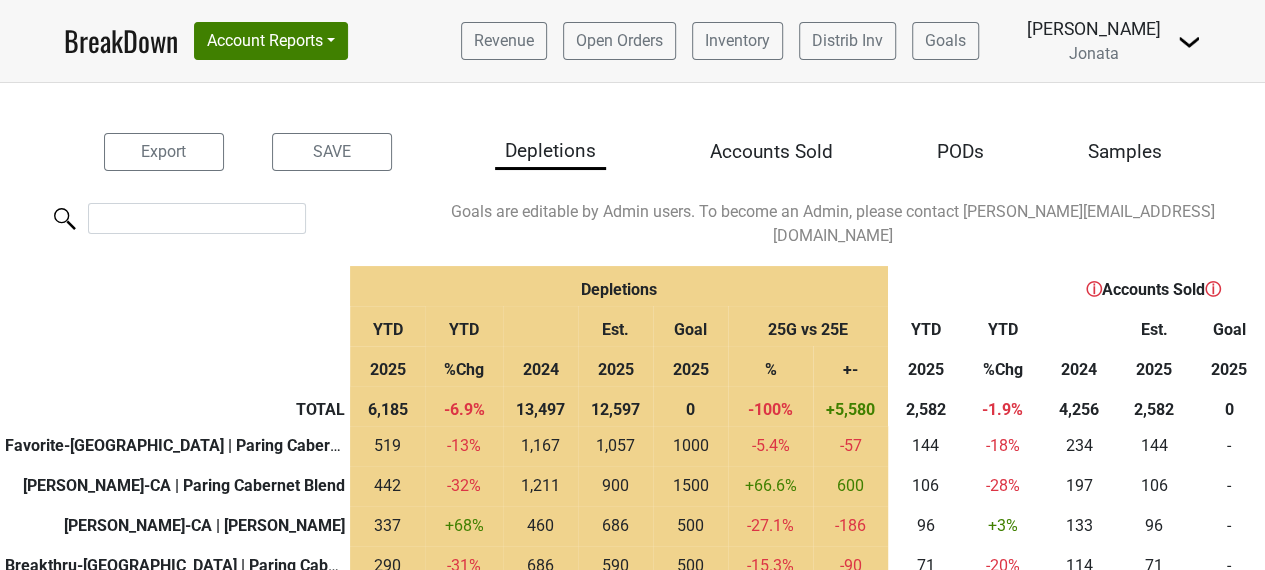 click on "Accounts Sold" at bounding box center [771, 152] 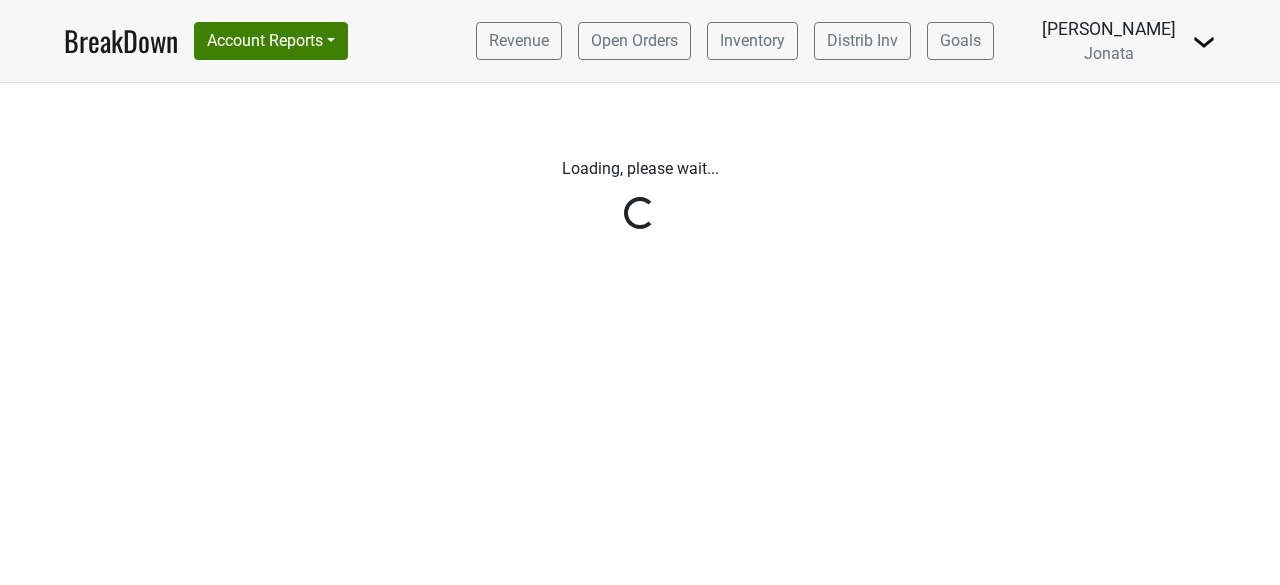 click on "BreakDown" at bounding box center (121, 41) 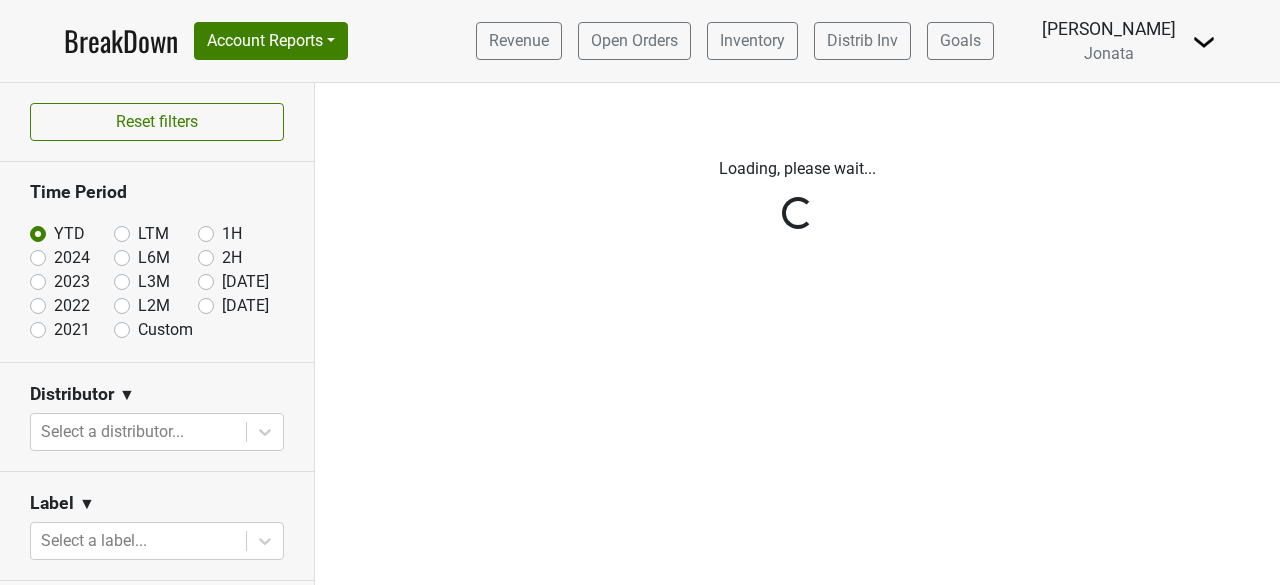 scroll, scrollTop: 0, scrollLeft: 0, axis: both 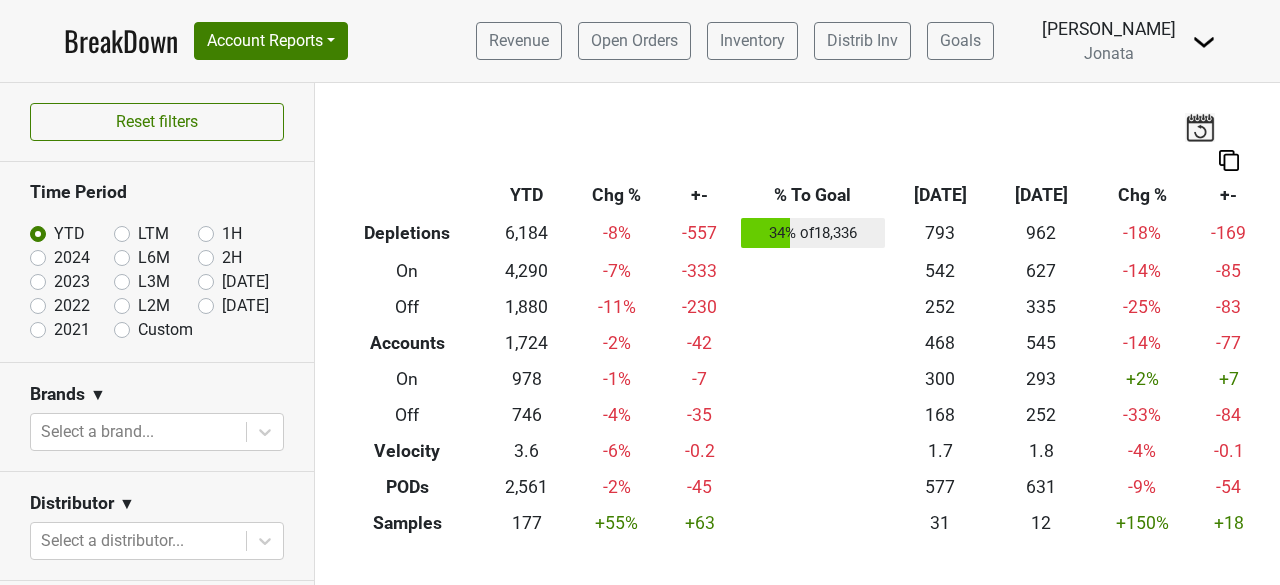 click on "BreakDown" at bounding box center [121, 41] 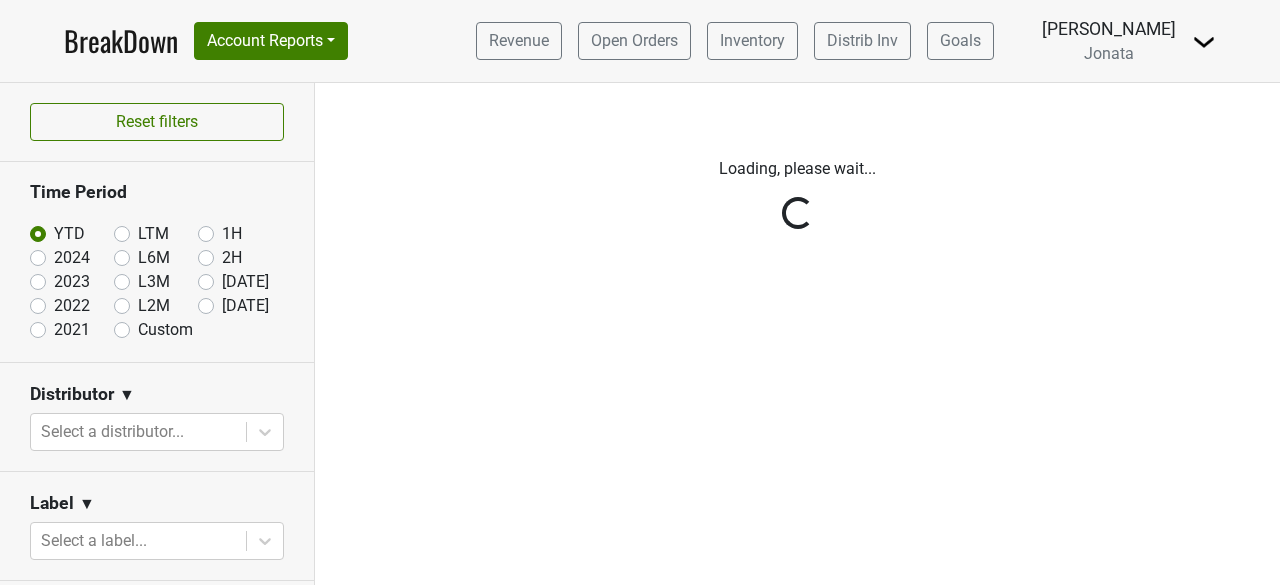 scroll, scrollTop: 0, scrollLeft: 0, axis: both 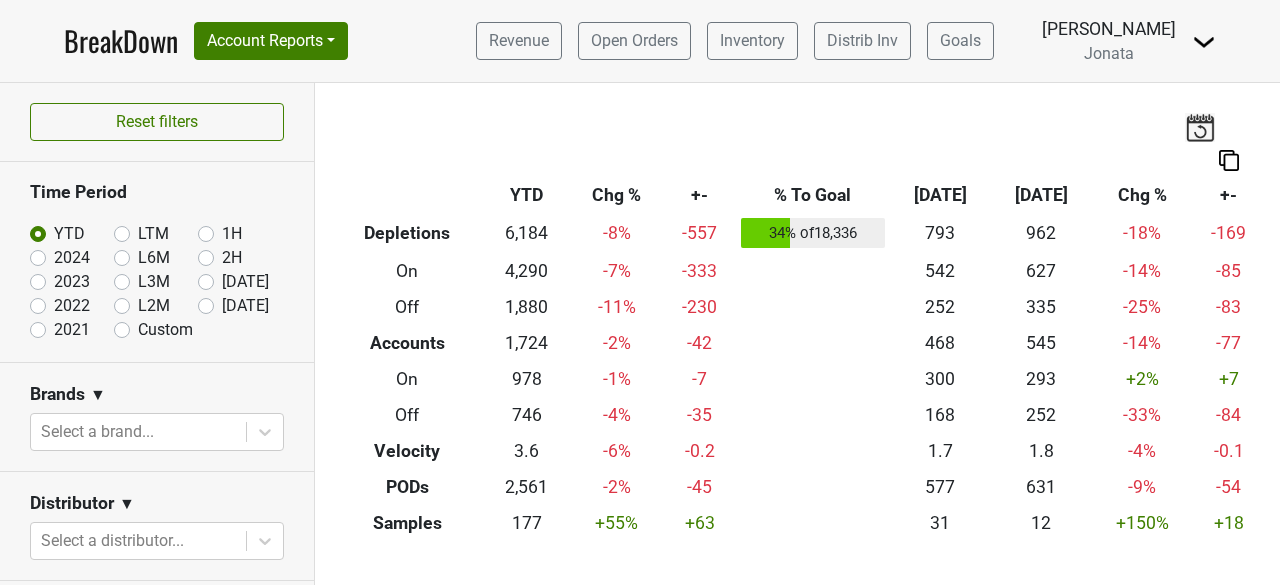 click on "LTM" at bounding box center (153, 234) 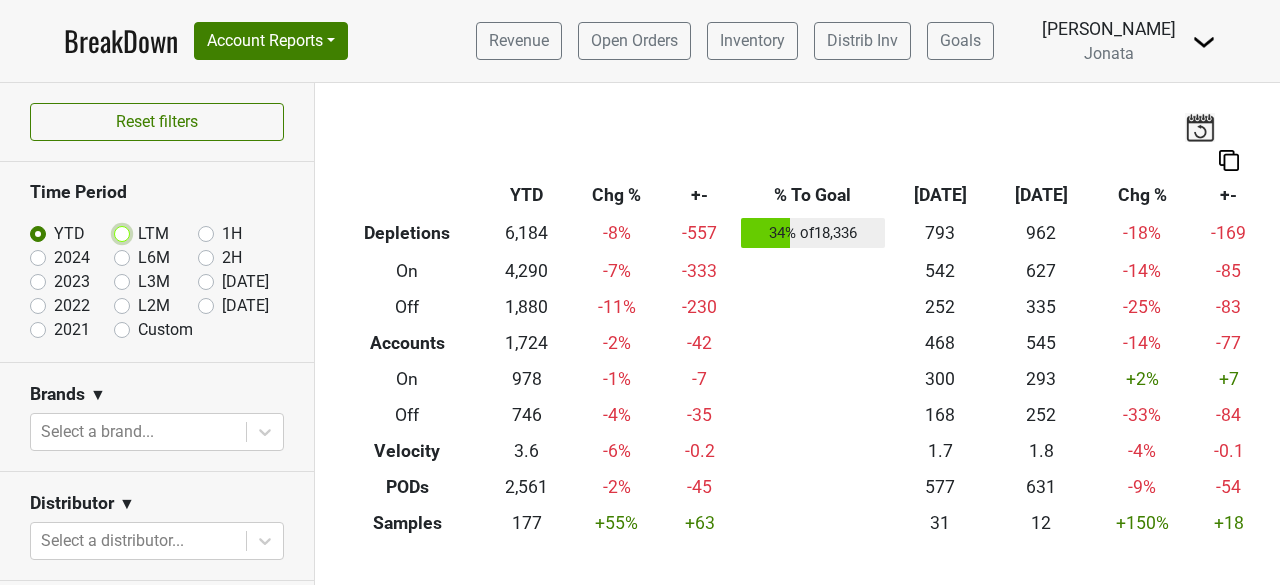 click on "LTM" at bounding box center [154, 232] 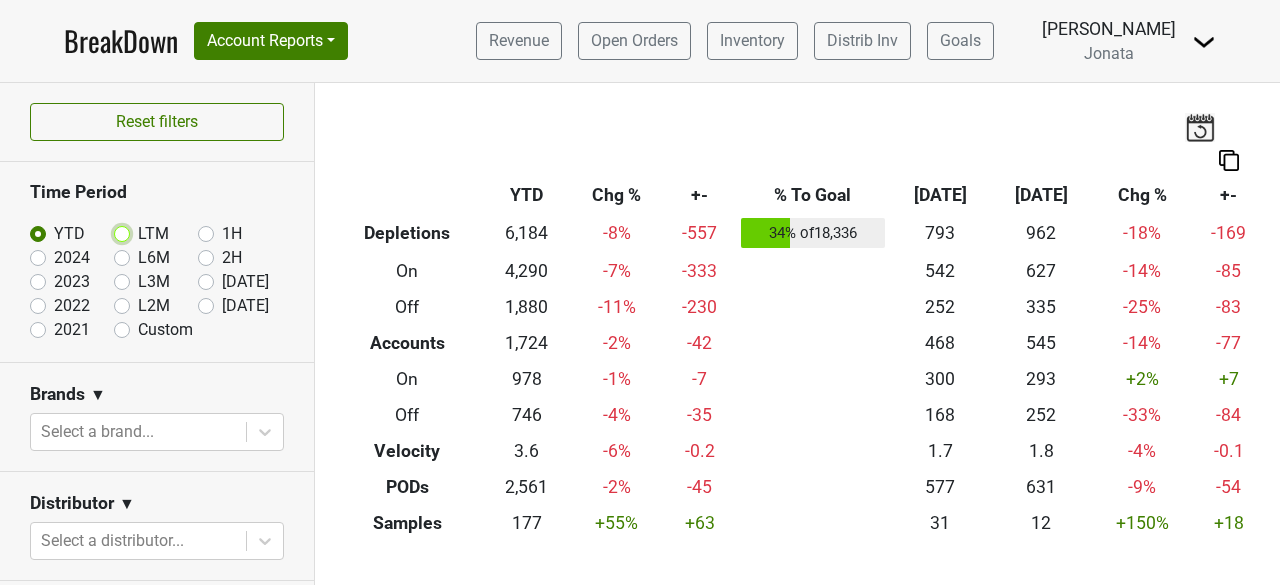 radio on "true" 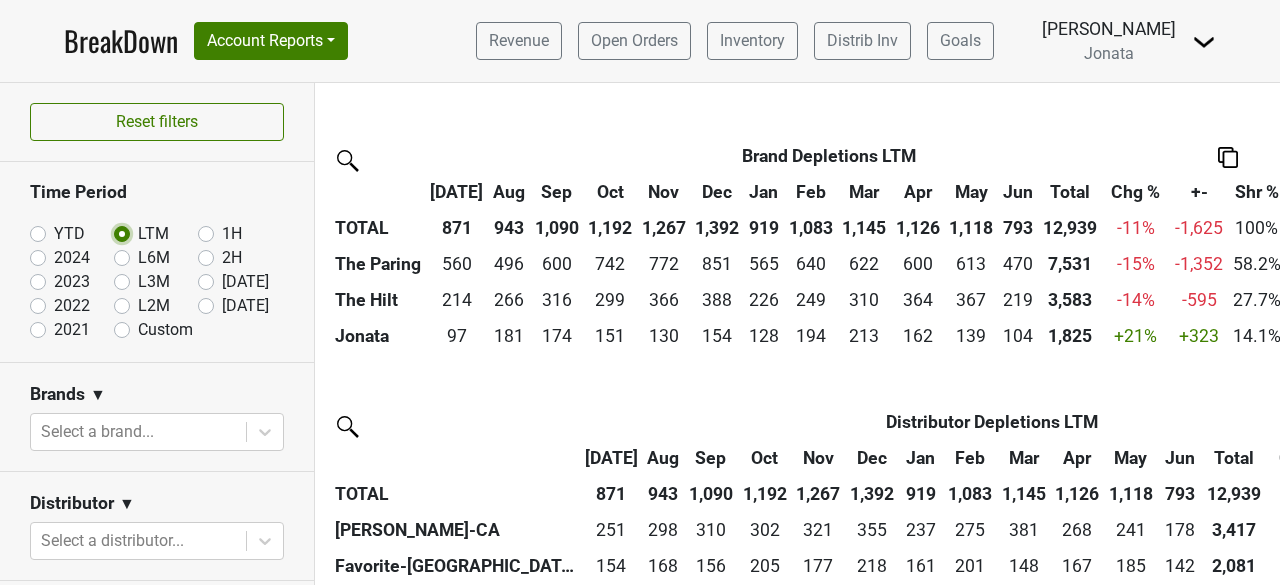 scroll, scrollTop: 479, scrollLeft: 0, axis: vertical 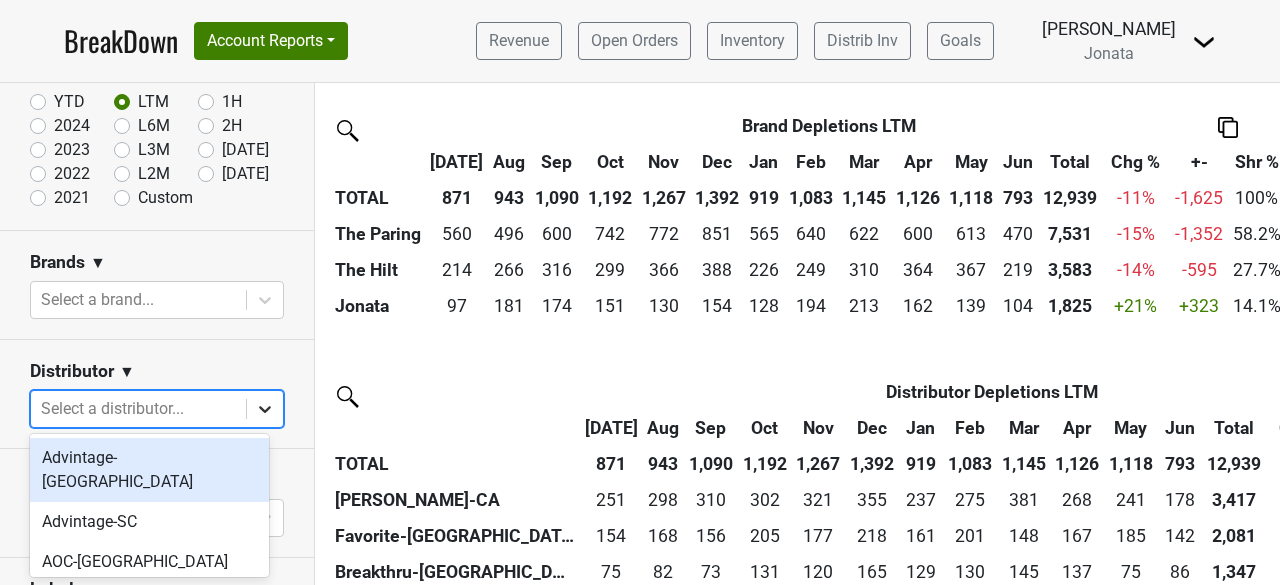 click 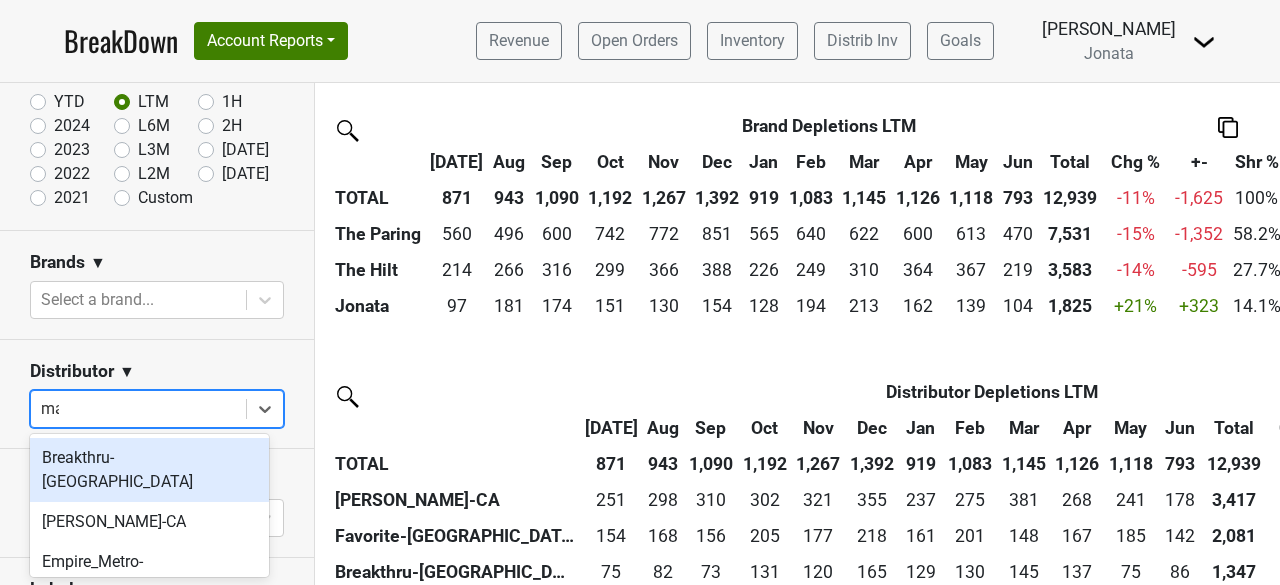 type on "mav" 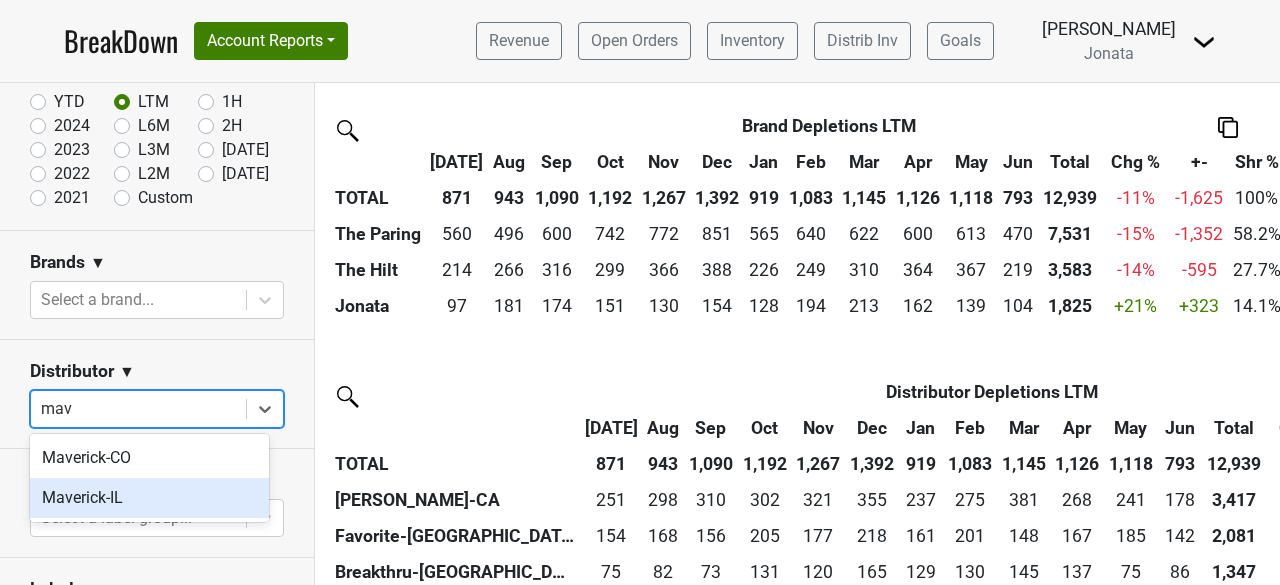 click on "Maverick-IL" at bounding box center [149, 498] 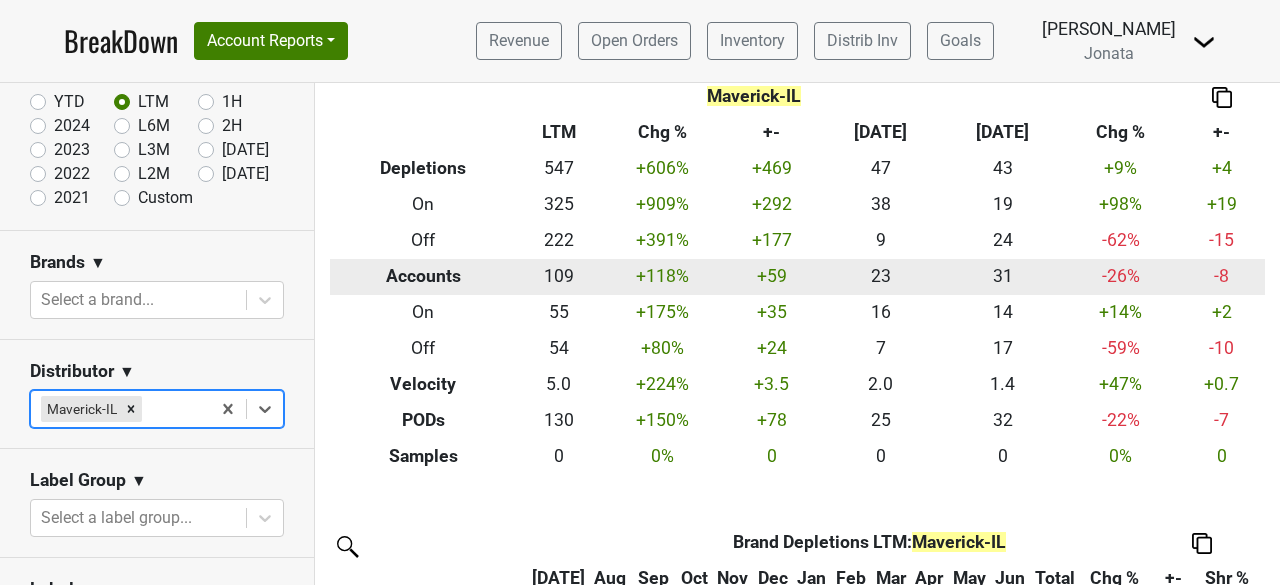scroll, scrollTop: 0, scrollLeft: 0, axis: both 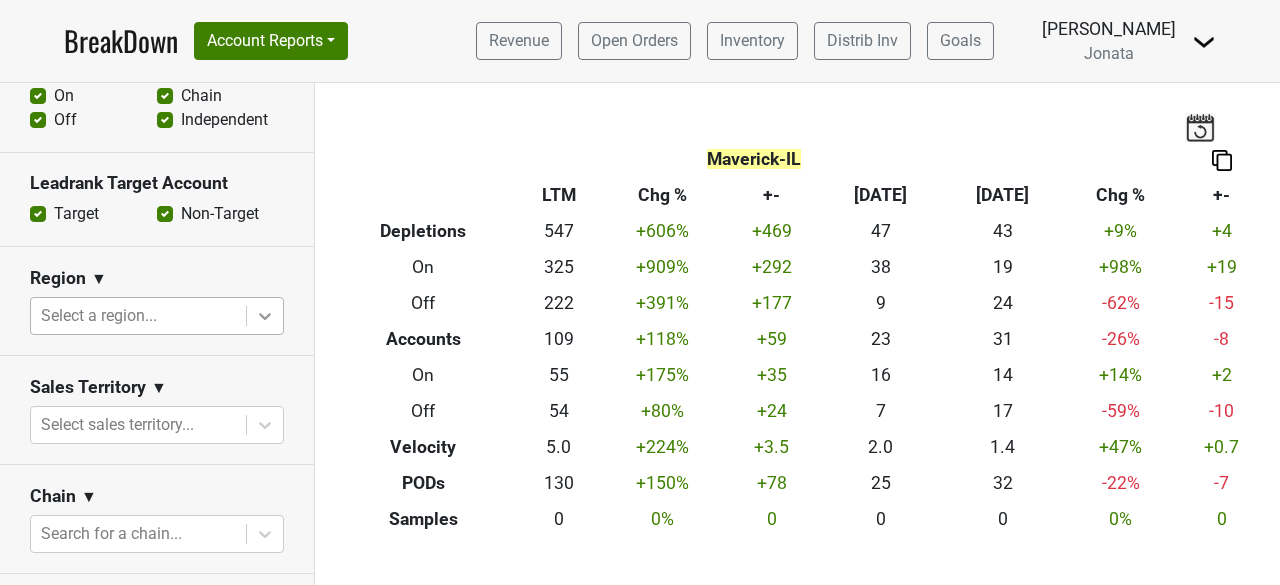 click 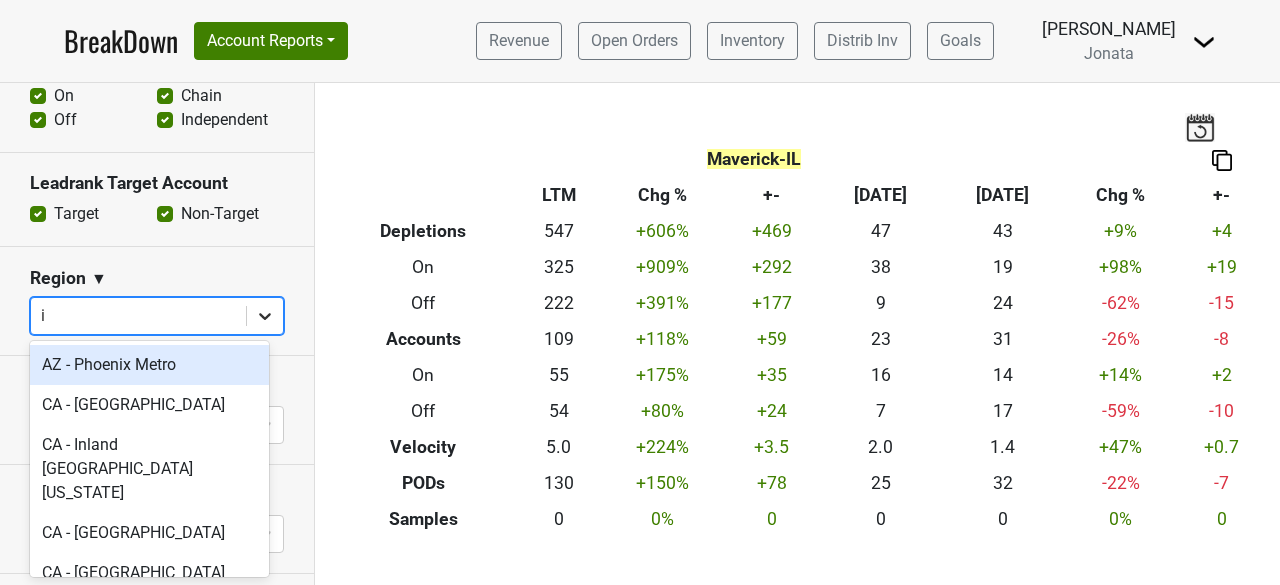 type on "il" 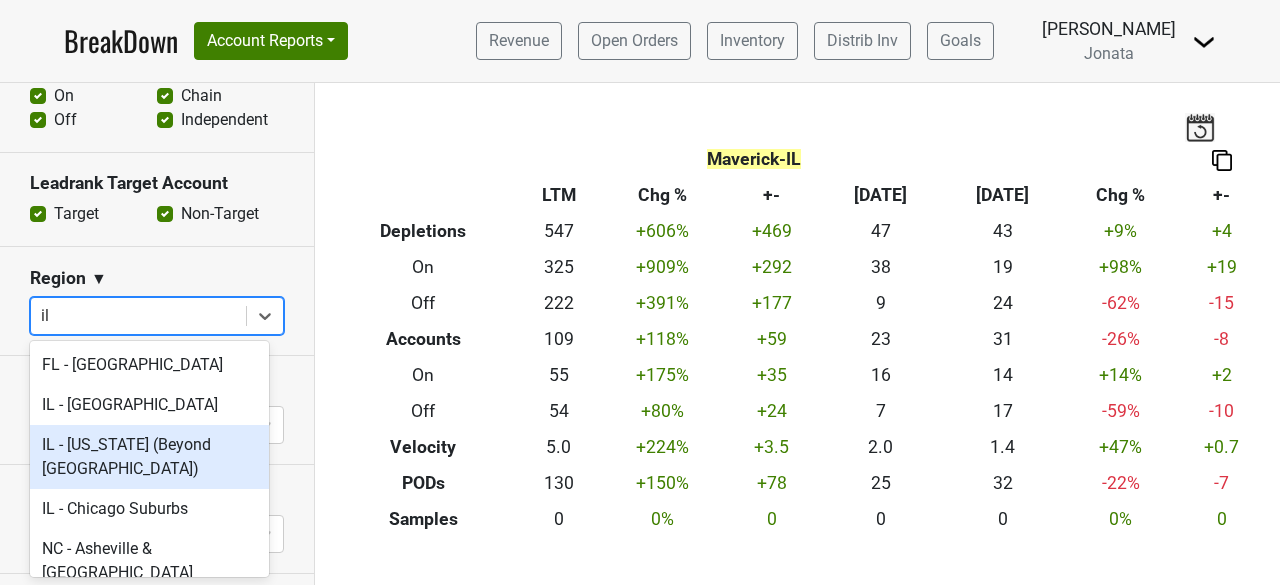 click on "IL - Illinois (Beyond Chicagoland)" at bounding box center [149, 457] 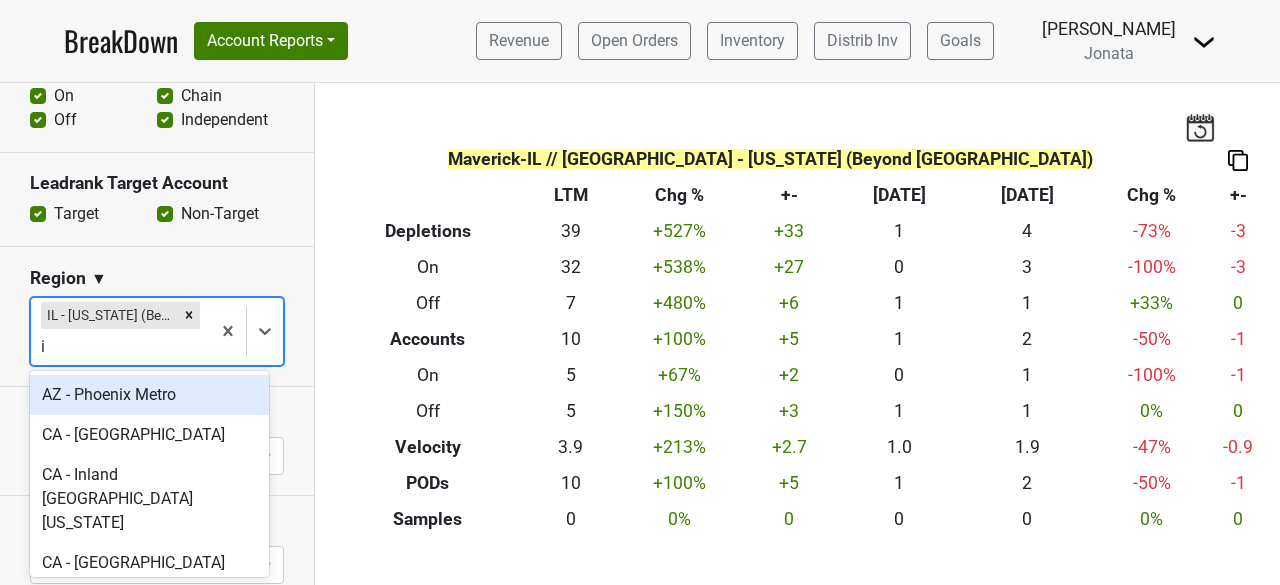 type on "il" 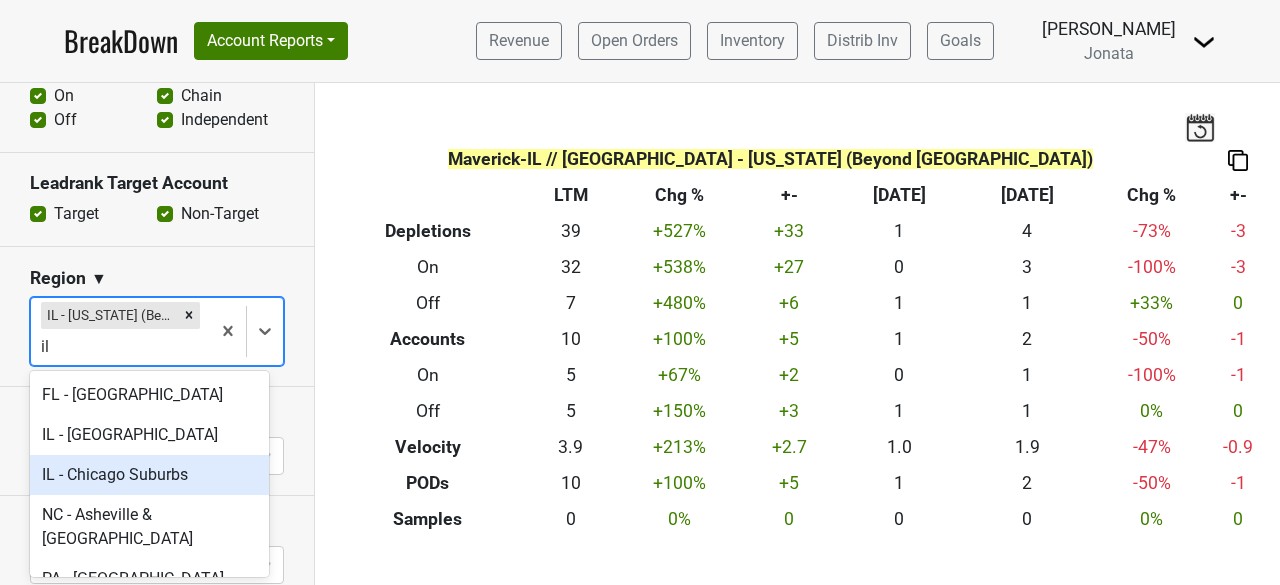 click on "IL - Chicago Suburbs" at bounding box center (149, 475) 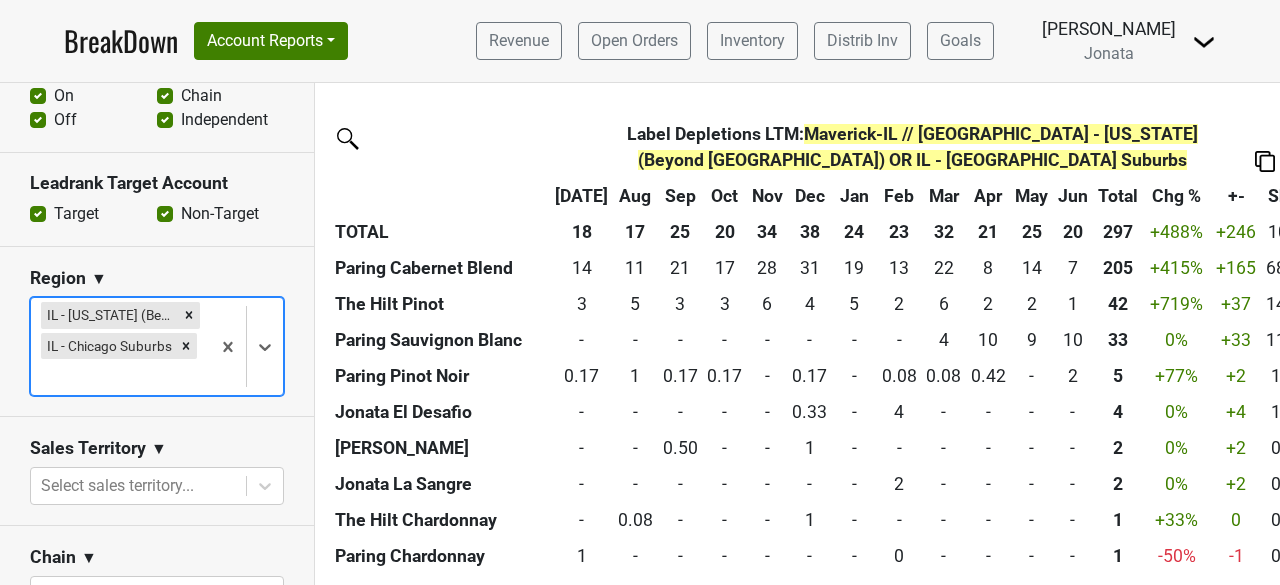 scroll, scrollTop: 1421, scrollLeft: 0, axis: vertical 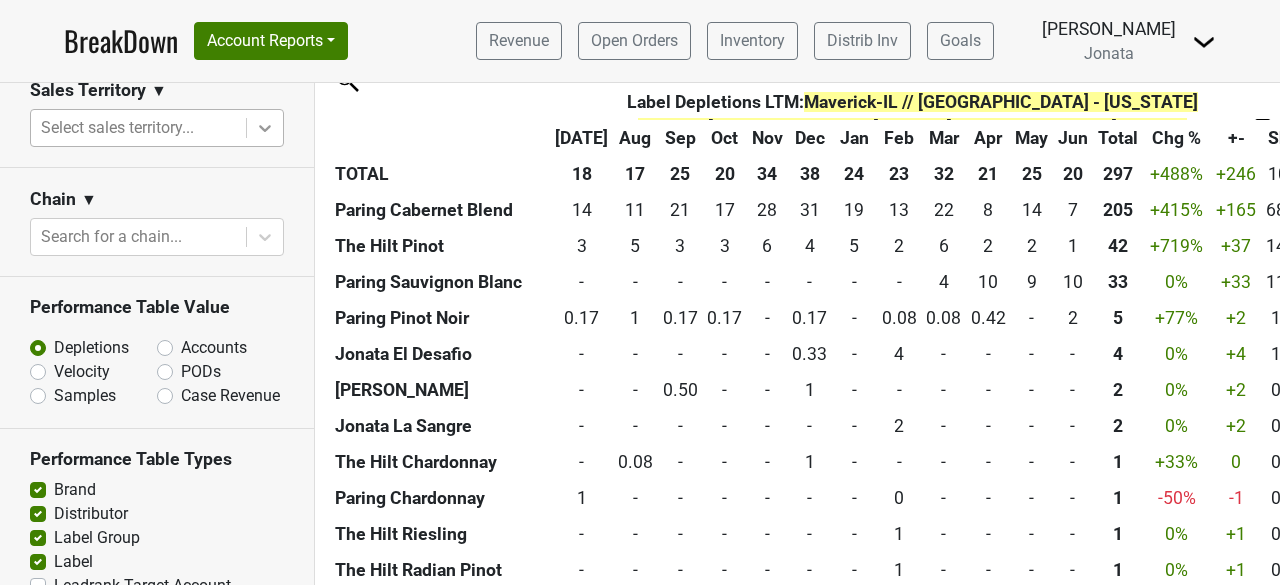 click 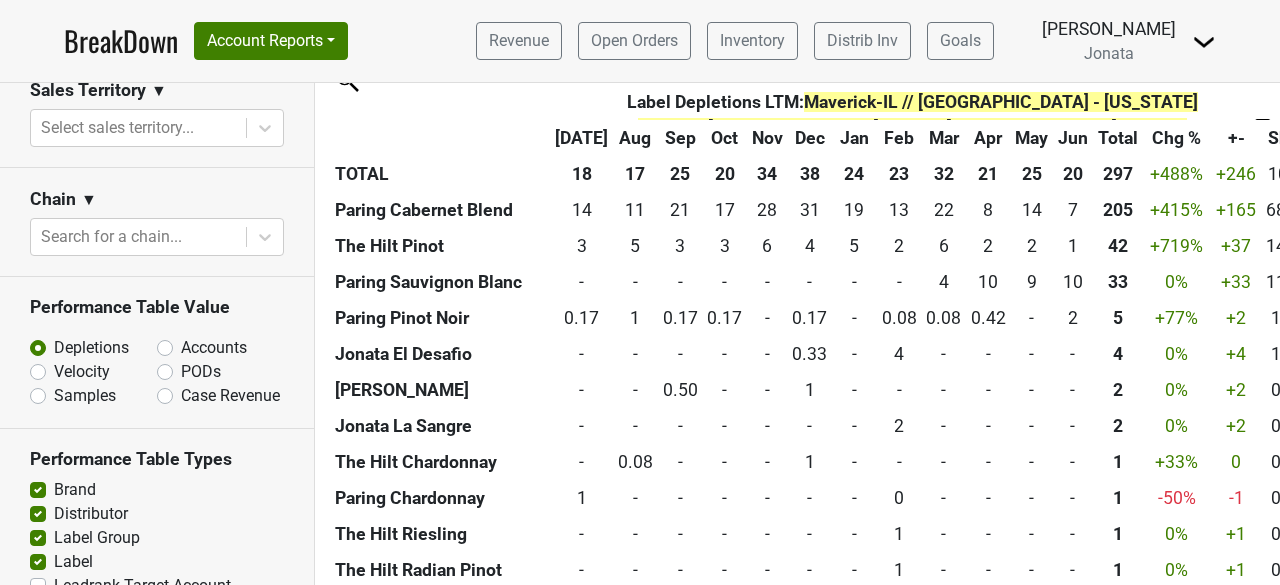 click on "Performance Table Types Brand Distributor Label Group Label Leadrank Target Account Sales Territory Chain Account Region Distributor Sales Rep Account Type Premise Type" at bounding box center [157, 596] 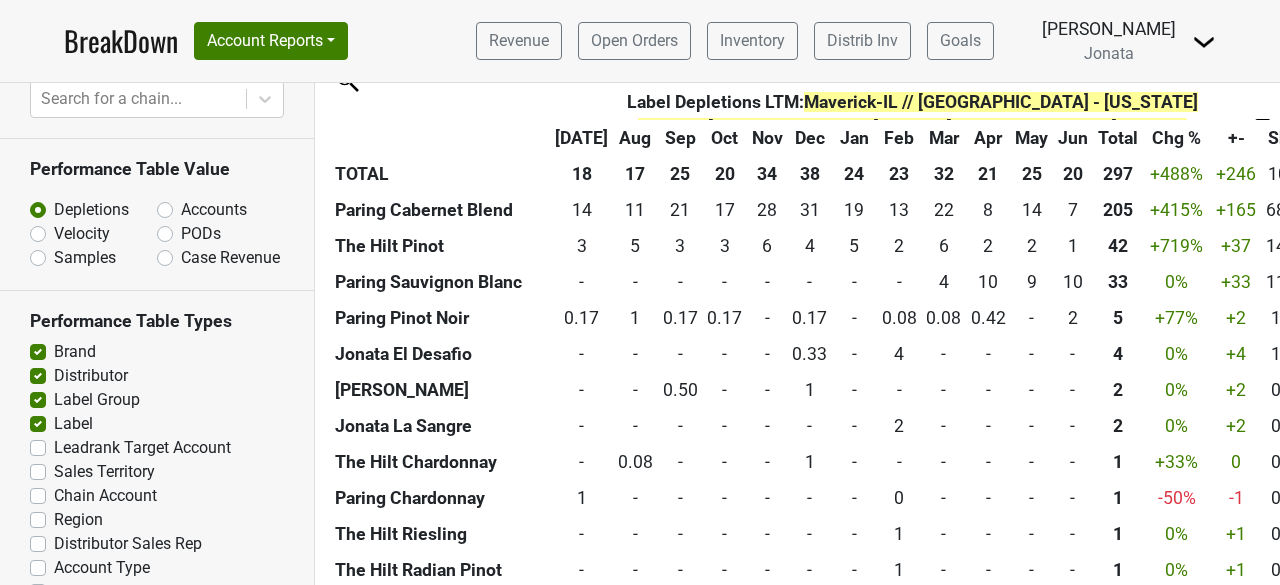 scroll, scrollTop: 1320, scrollLeft: 0, axis: vertical 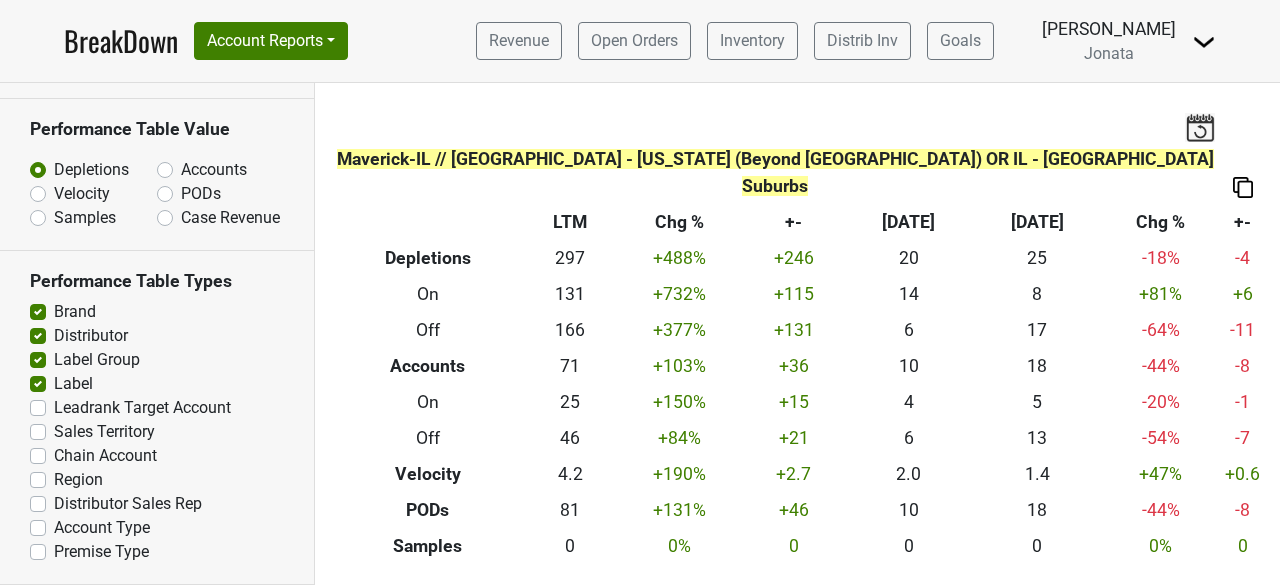click at bounding box center [1243, 187] 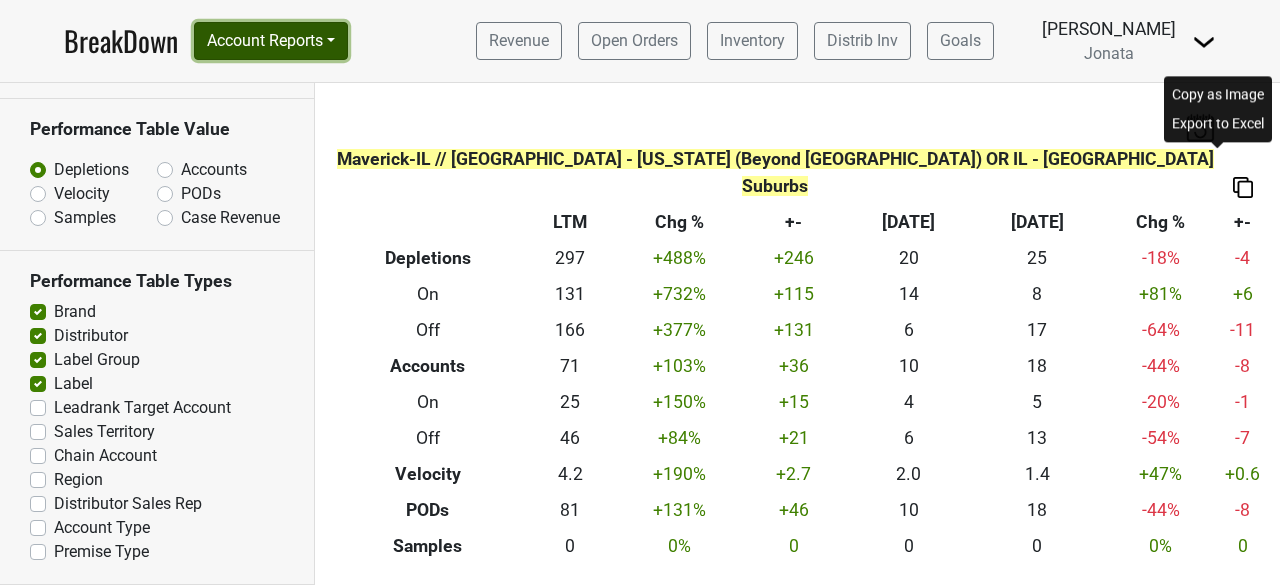 click on "Account Reports" at bounding box center [271, 41] 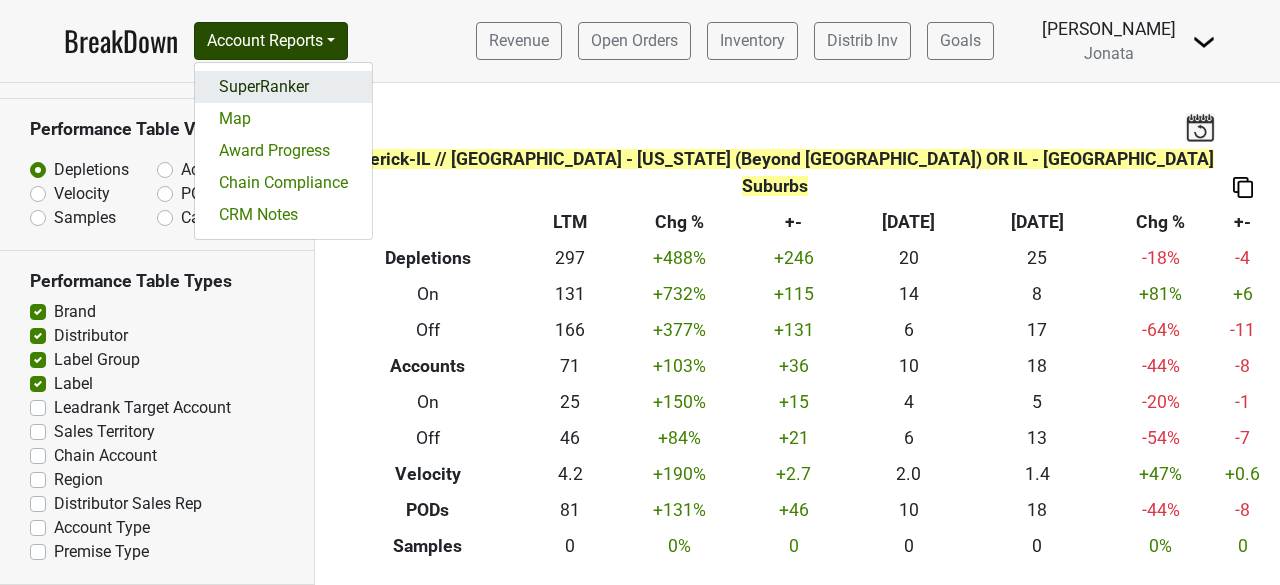 click on "SuperRanker" at bounding box center [283, 87] 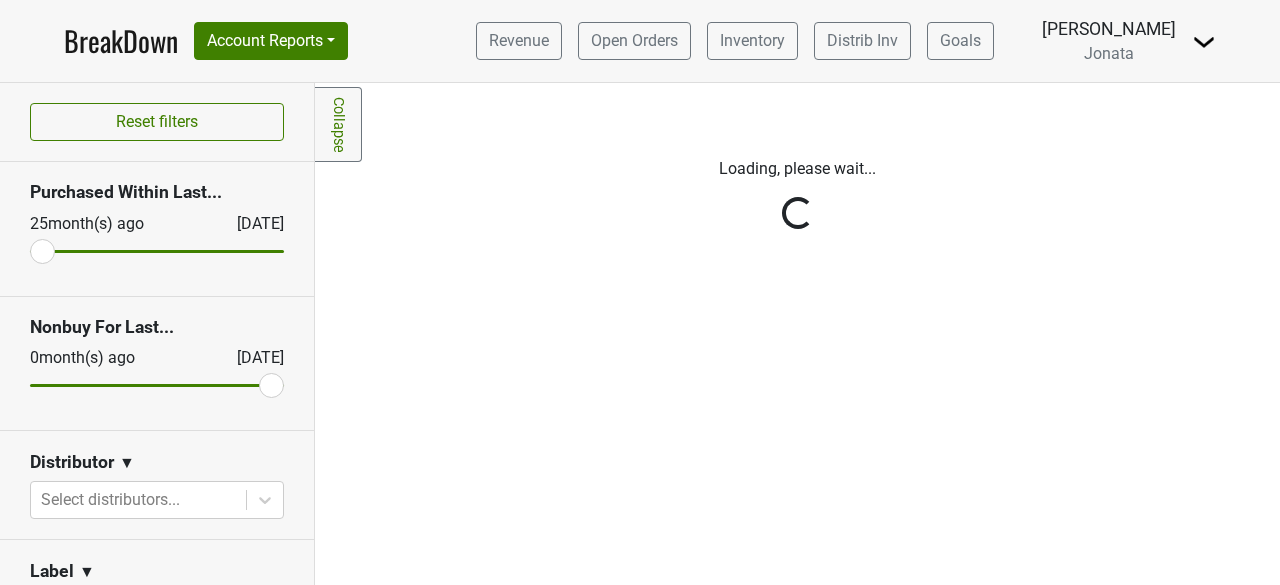 scroll, scrollTop: 0, scrollLeft: 0, axis: both 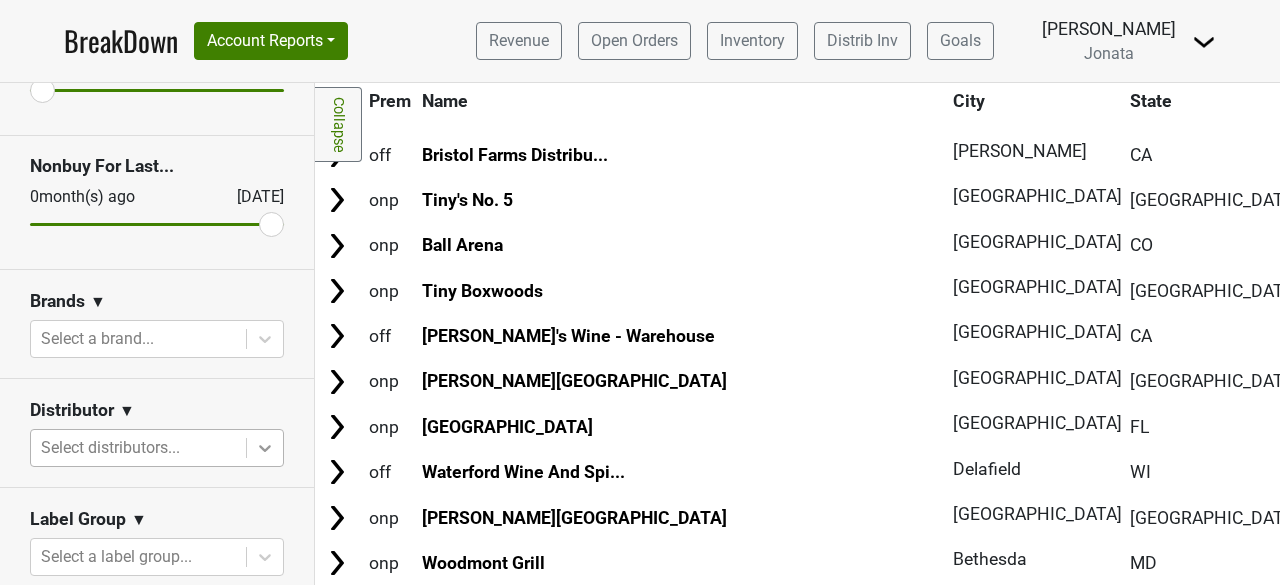 click on "BreakDown
Account Reports
SuperRanker
Map
Award Progress
Chain Compliance
CRM Notes
Revenue
Open Orders
Inventory
Distrib Inv
Jonata" at bounding box center [640, 292] 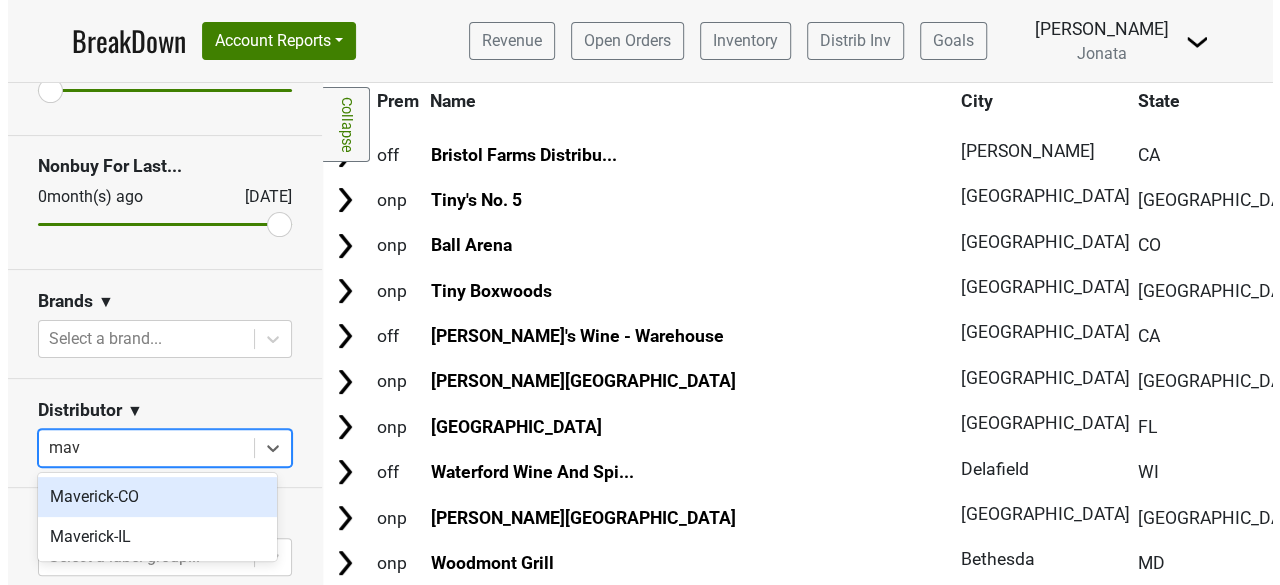 scroll, scrollTop: 0, scrollLeft: 0, axis: both 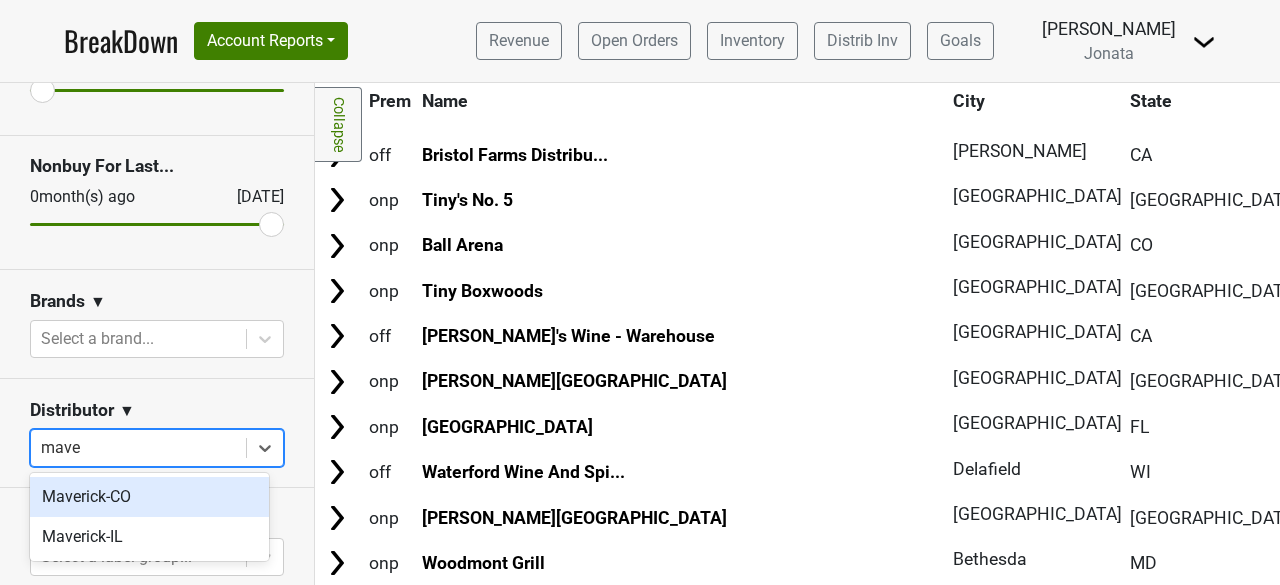 type on "maver" 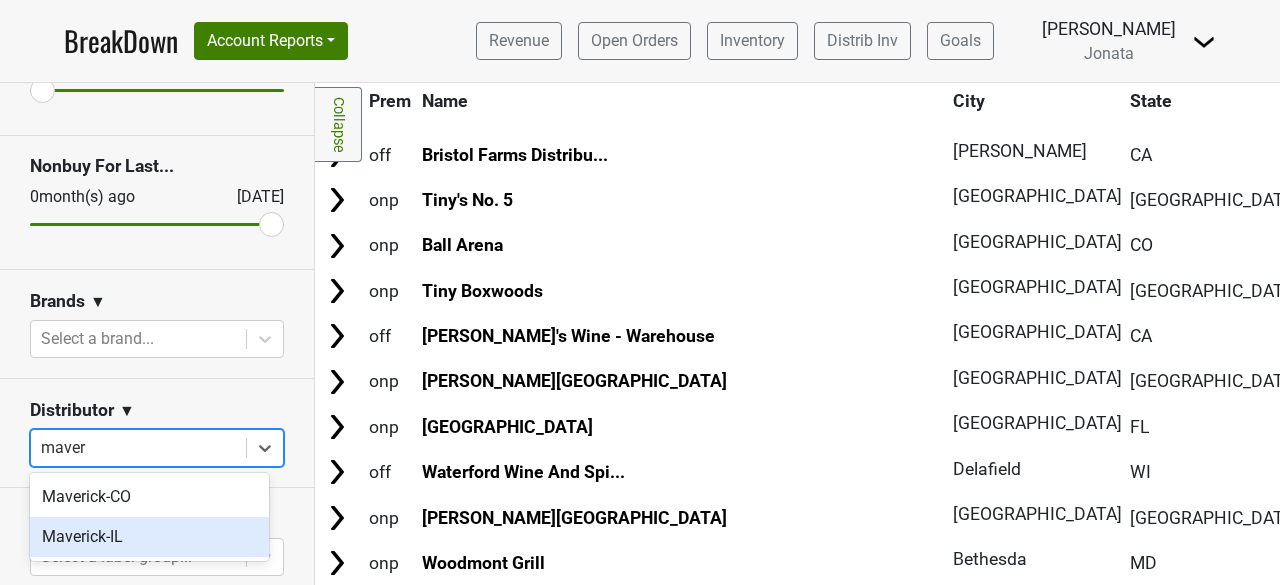 click on "Maverick-IL" at bounding box center [149, 537] 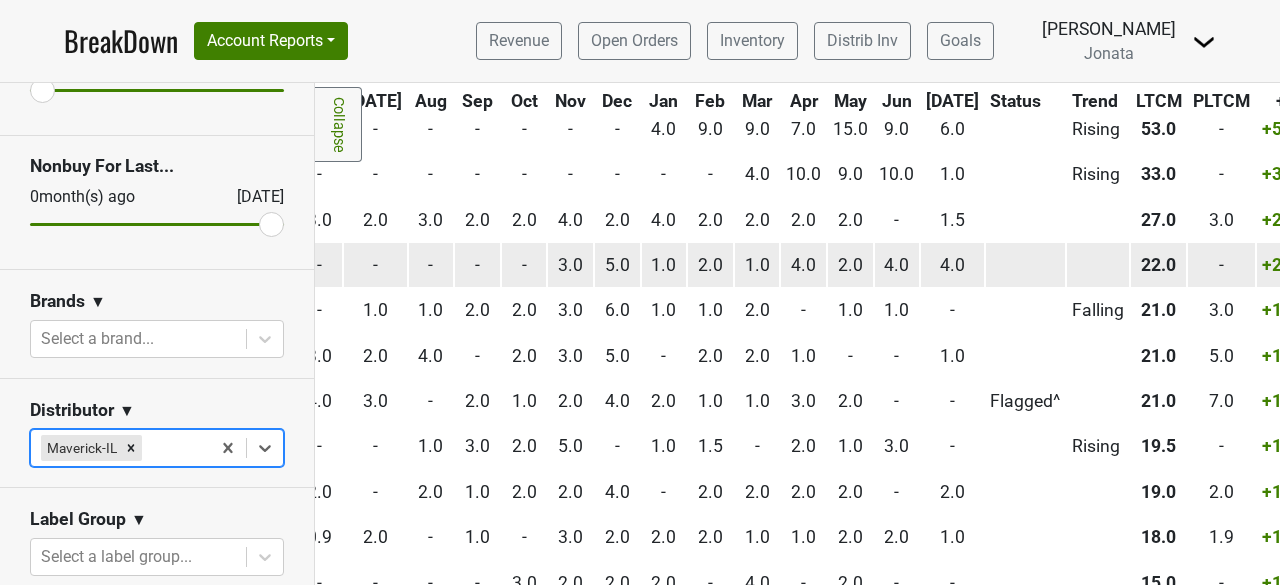 scroll, scrollTop: 163, scrollLeft: 797, axis: both 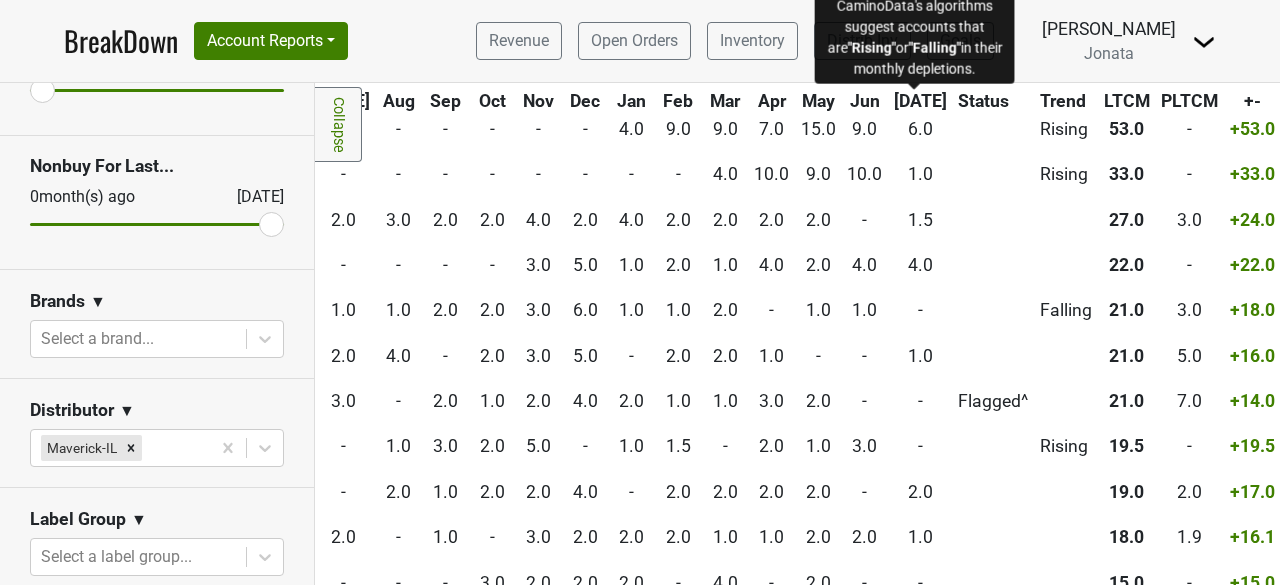 click on "Trend" at bounding box center [1063, 101] 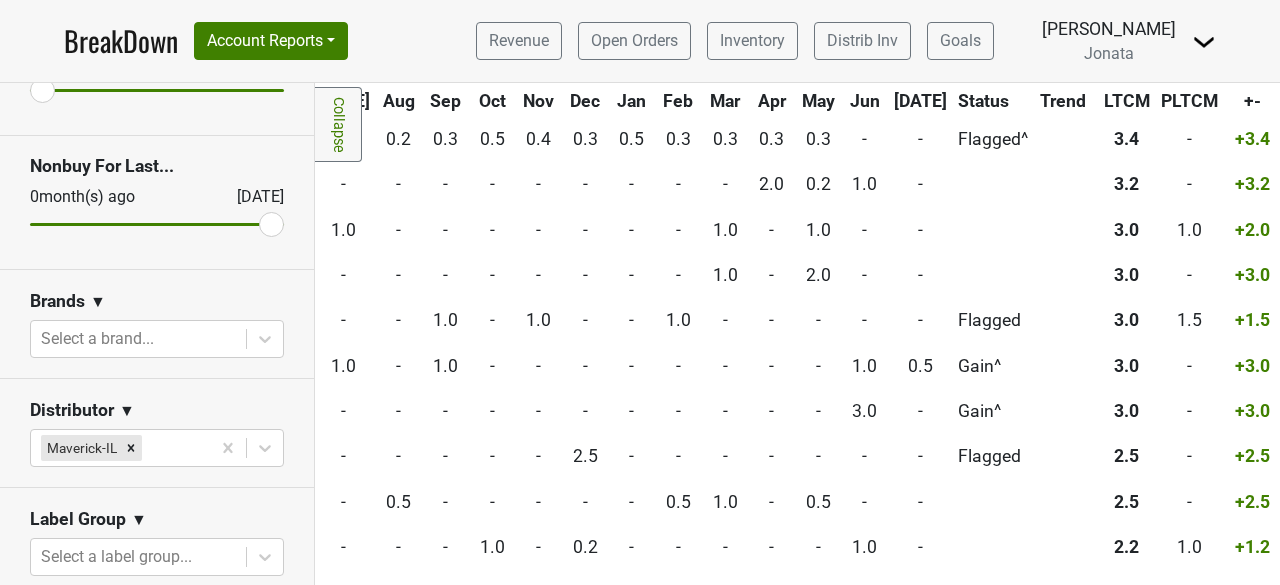 scroll, scrollTop: 1604, scrollLeft: 797, axis: both 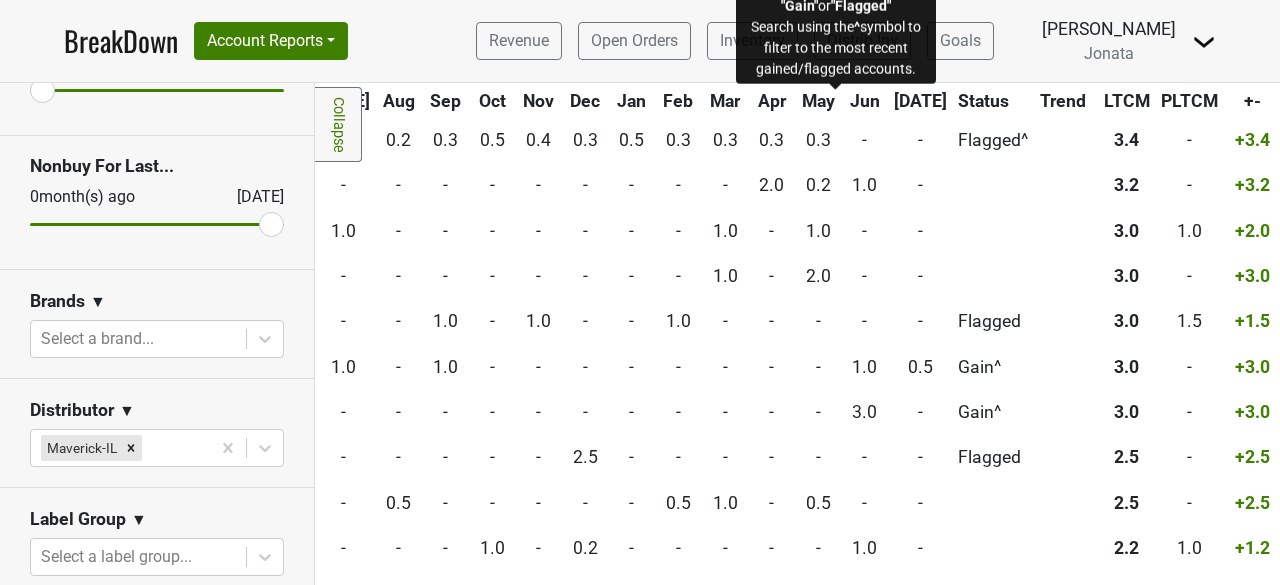 click on "Status" at bounding box center (983, 101) 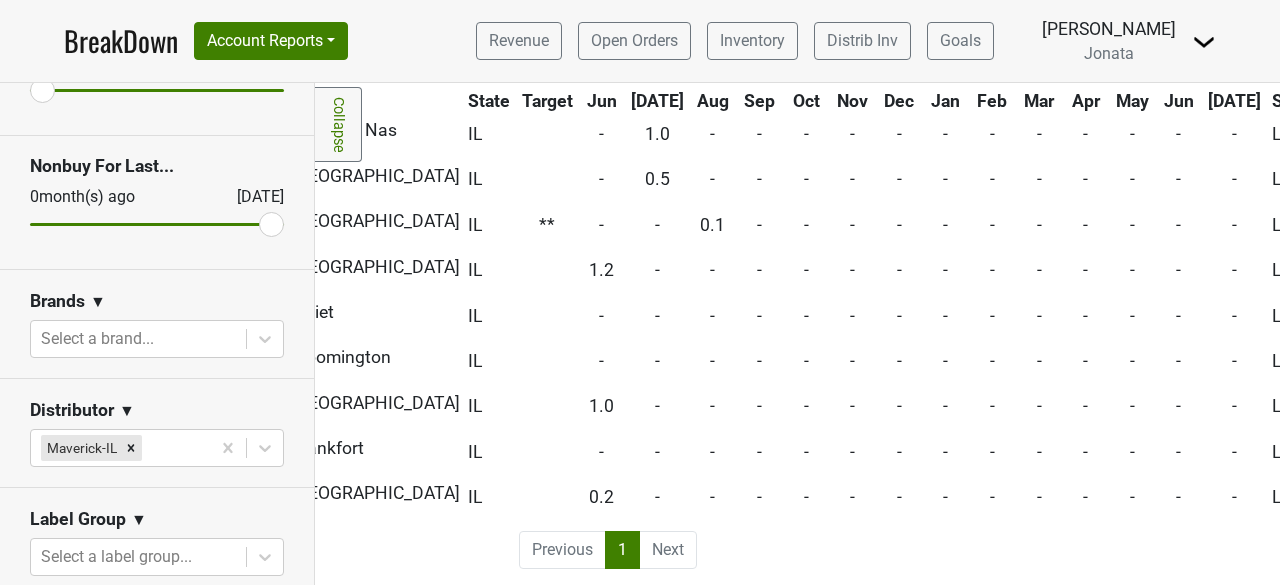 scroll, scrollTop: 5200, scrollLeft: 484, axis: both 